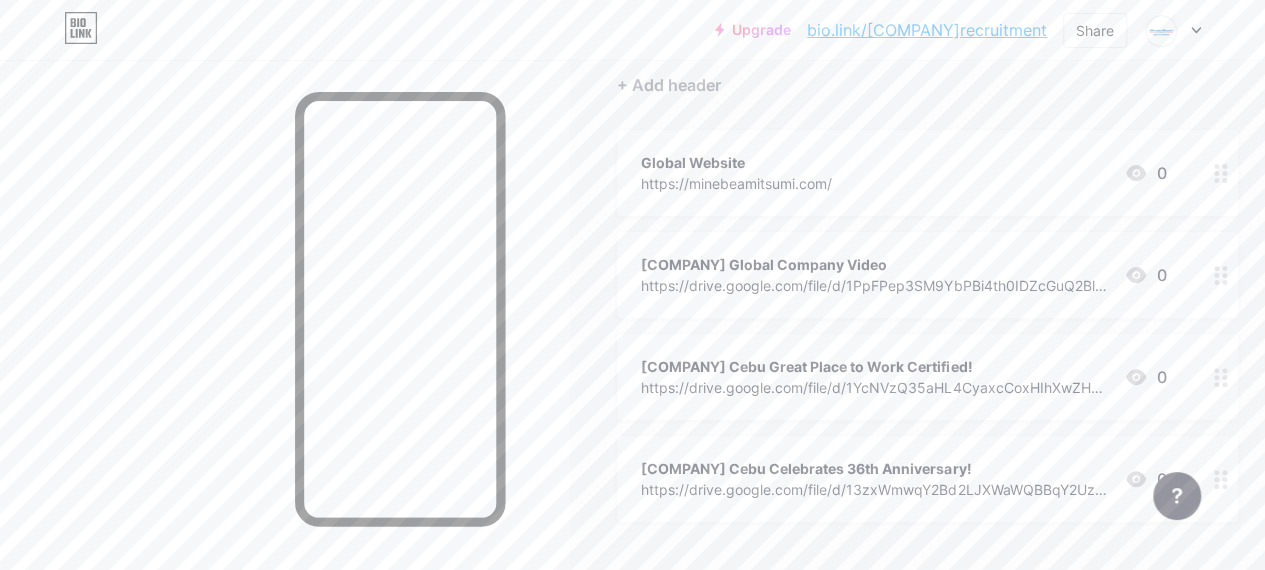 scroll, scrollTop: 0, scrollLeft: 0, axis: both 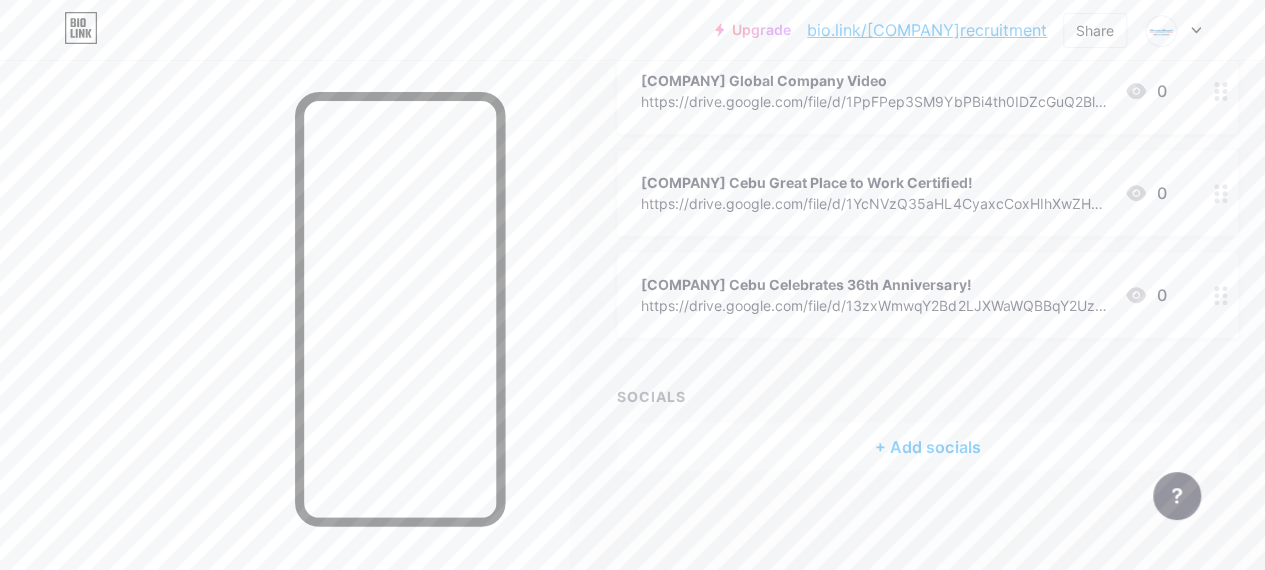 click on "+ Add socials" at bounding box center (927, 447) 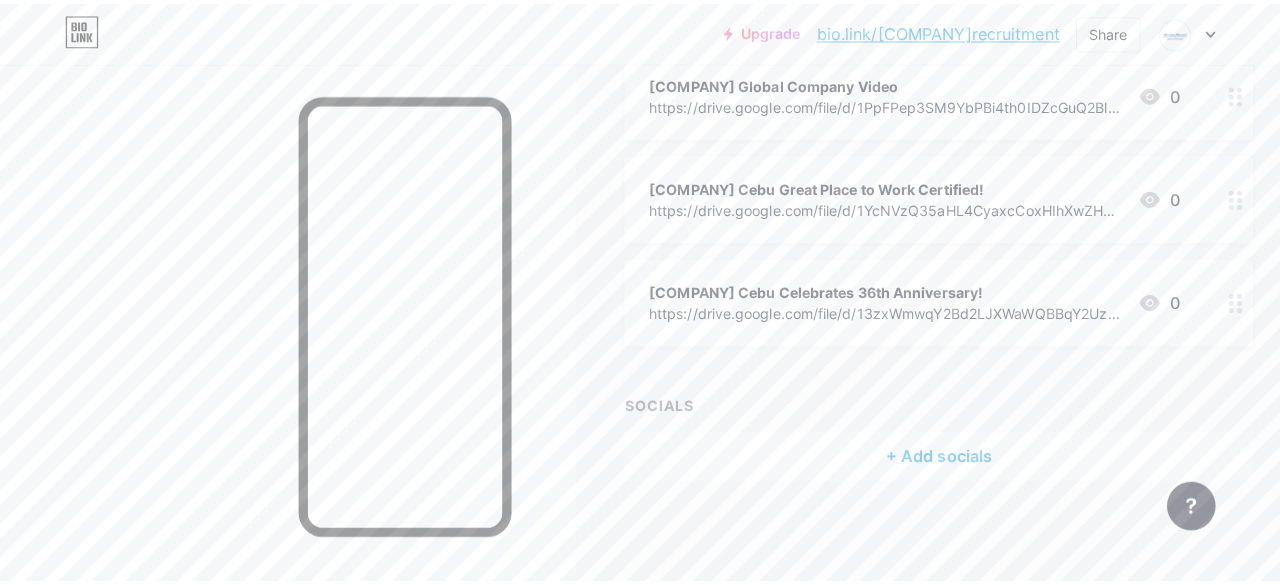 scroll, scrollTop: 354, scrollLeft: 0, axis: vertical 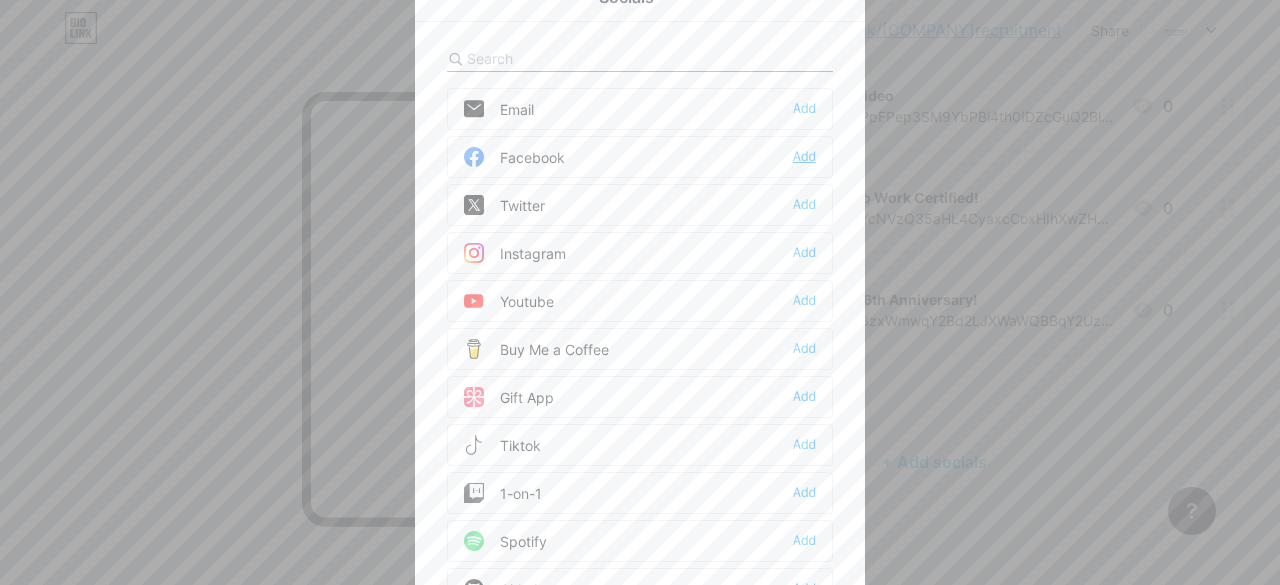 click on "Add" at bounding box center [804, 157] 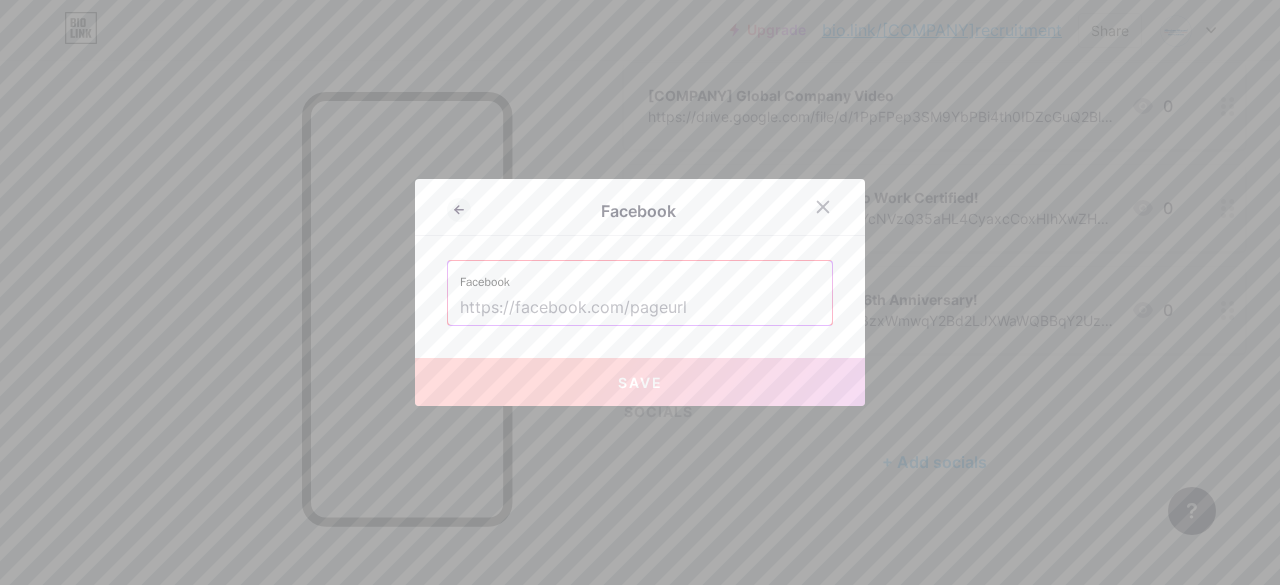 click at bounding box center (640, 308) 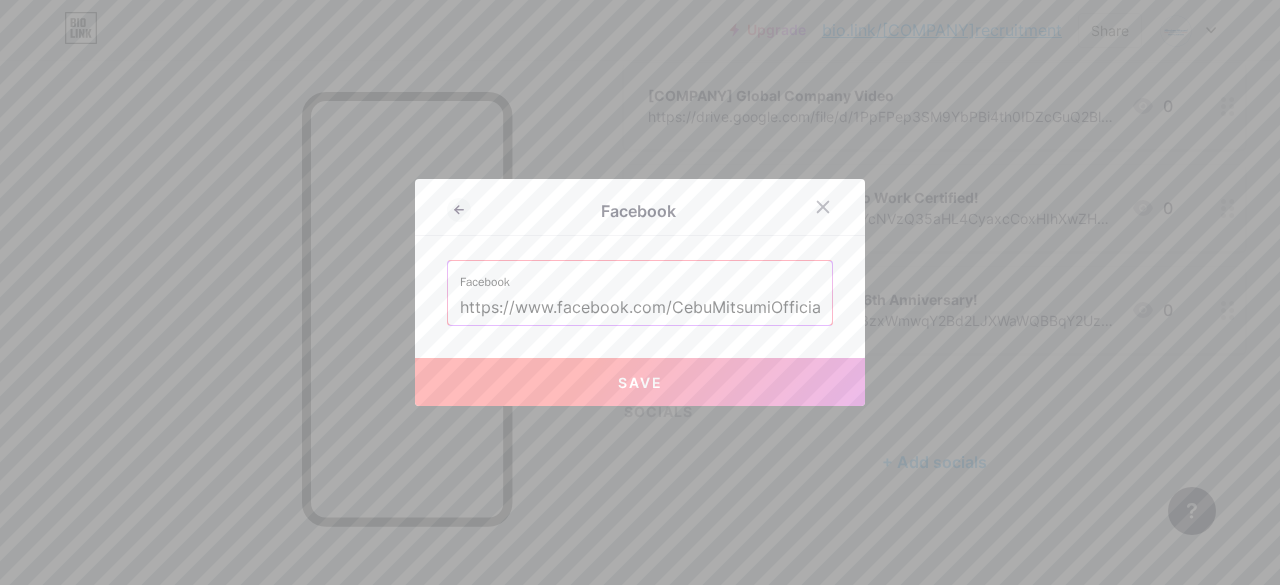 scroll, scrollTop: 0, scrollLeft: 7, axis: horizontal 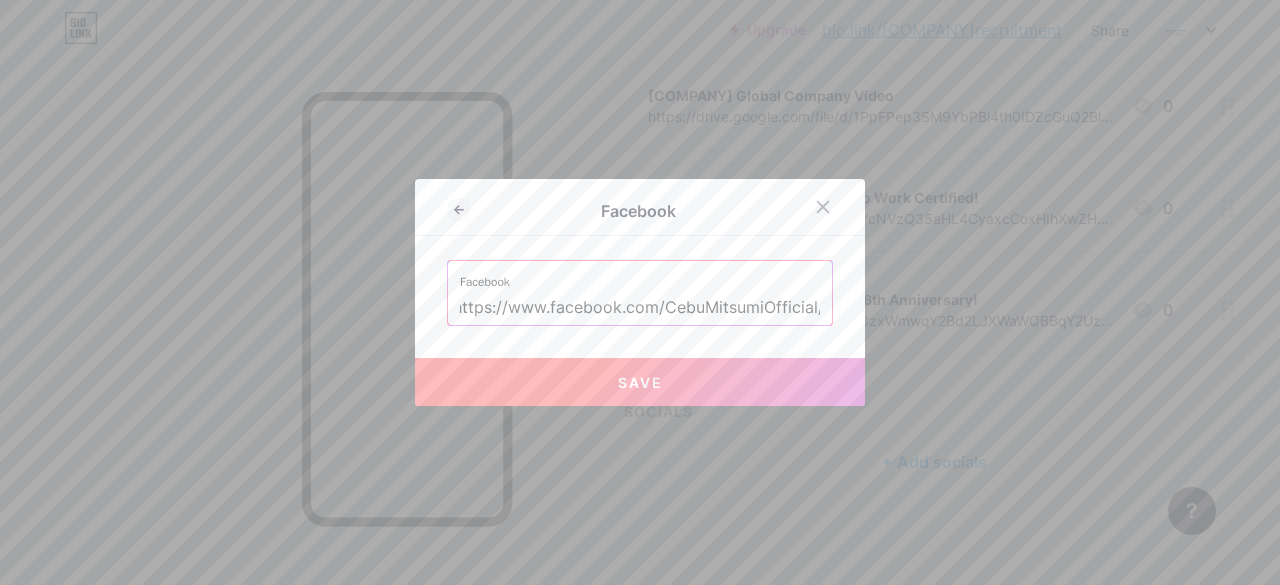 type on "https://www.facebook.com/CebuMitsumiOfficial/" 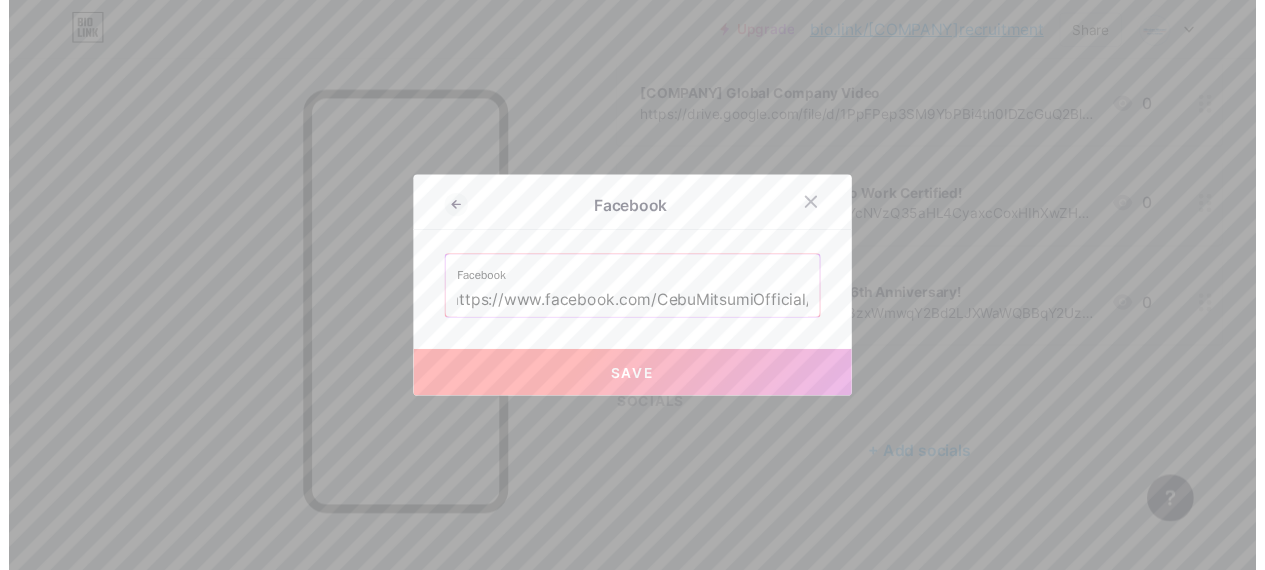 scroll, scrollTop: 0, scrollLeft: 0, axis: both 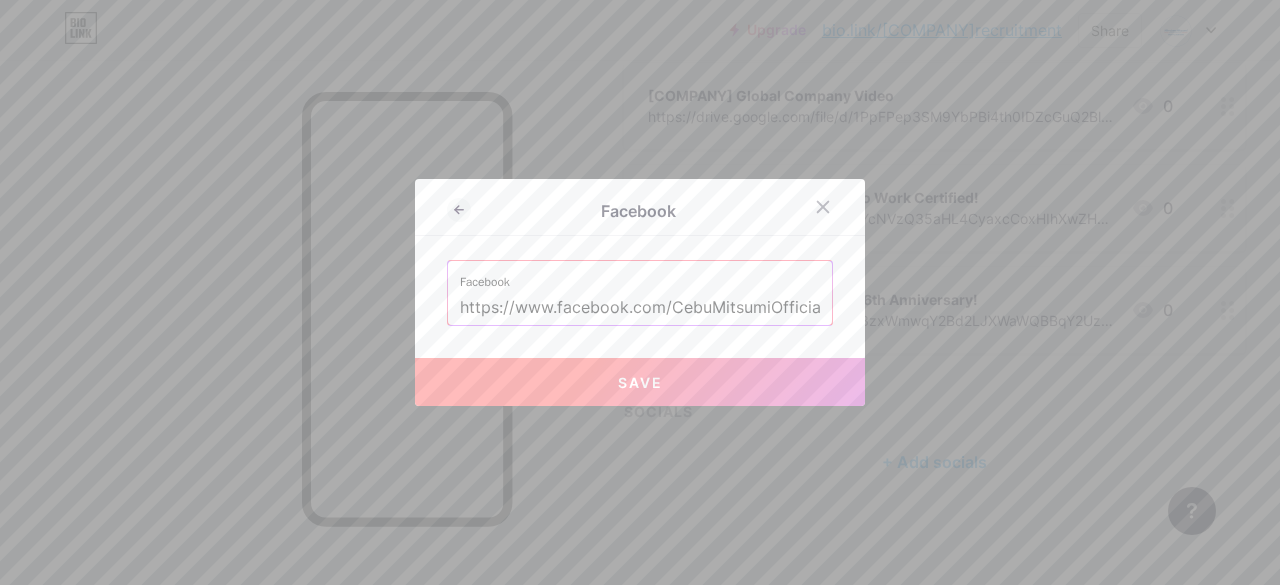 click on "Save" at bounding box center (640, 382) 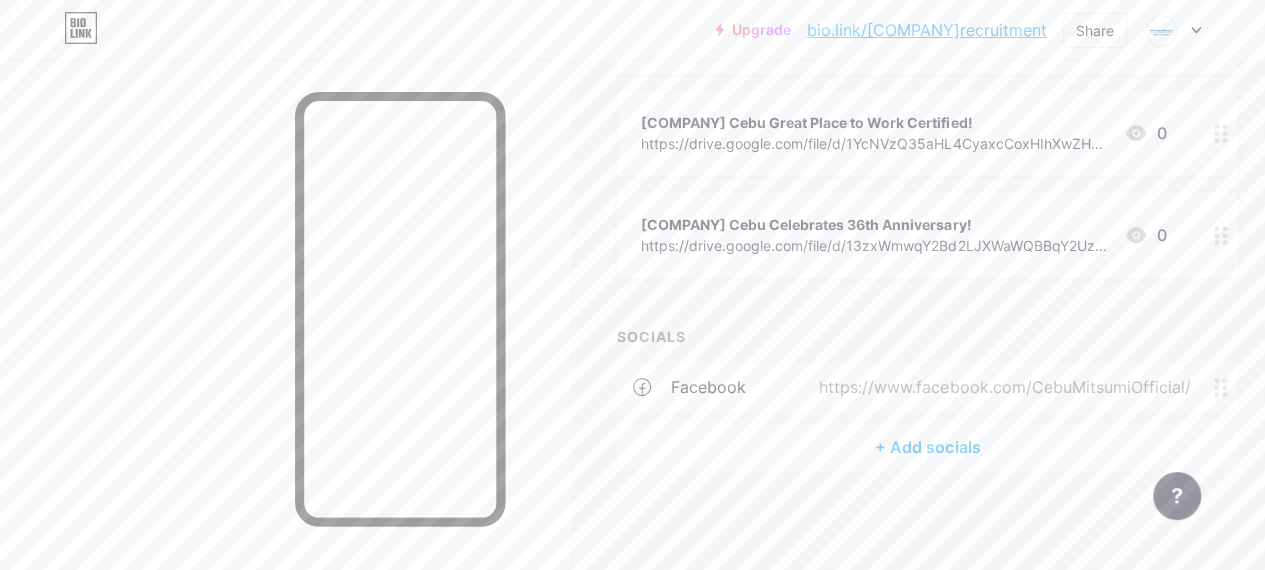 click on "+ Add socials" at bounding box center (927, 447) 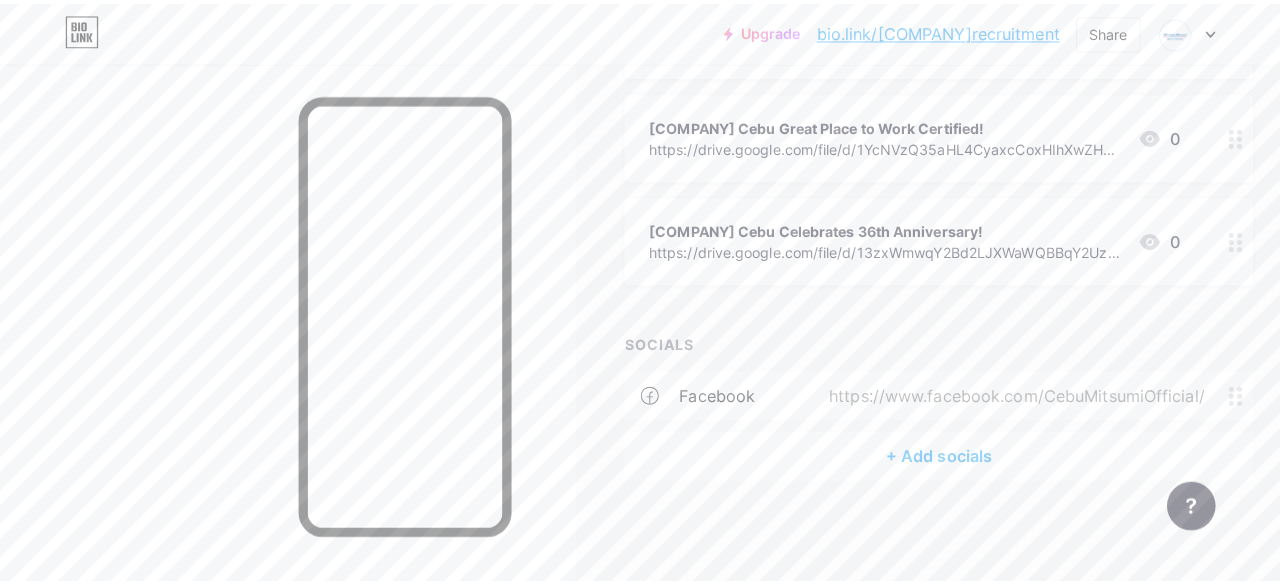 scroll, scrollTop: 414, scrollLeft: 0, axis: vertical 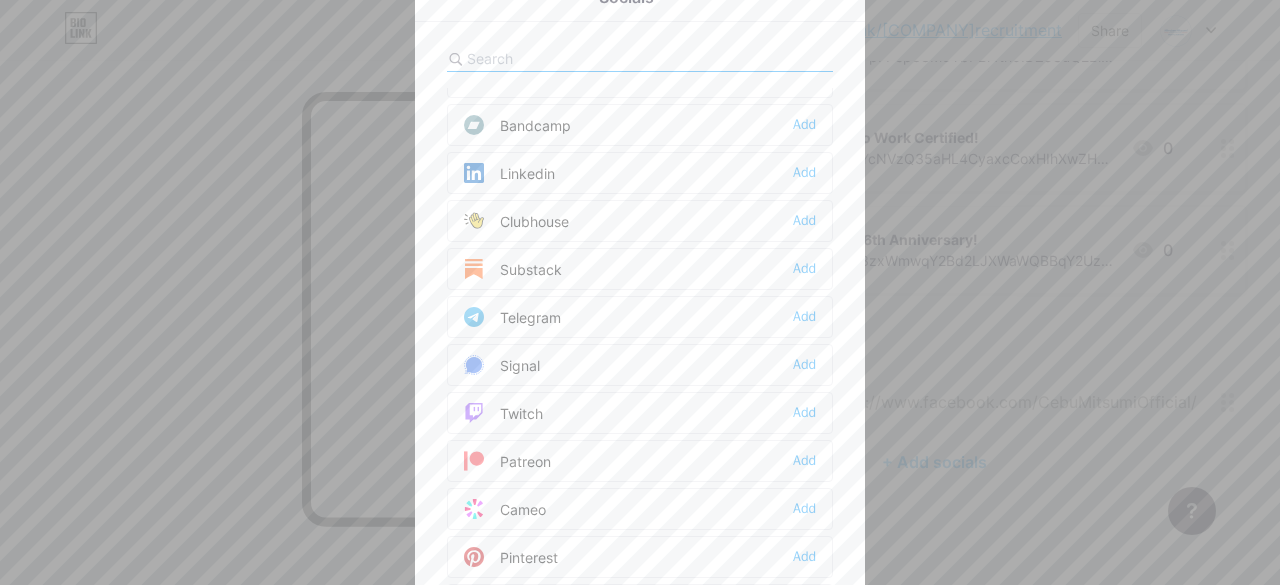 click on "Linkedin
Add" at bounding box center [640, 173] 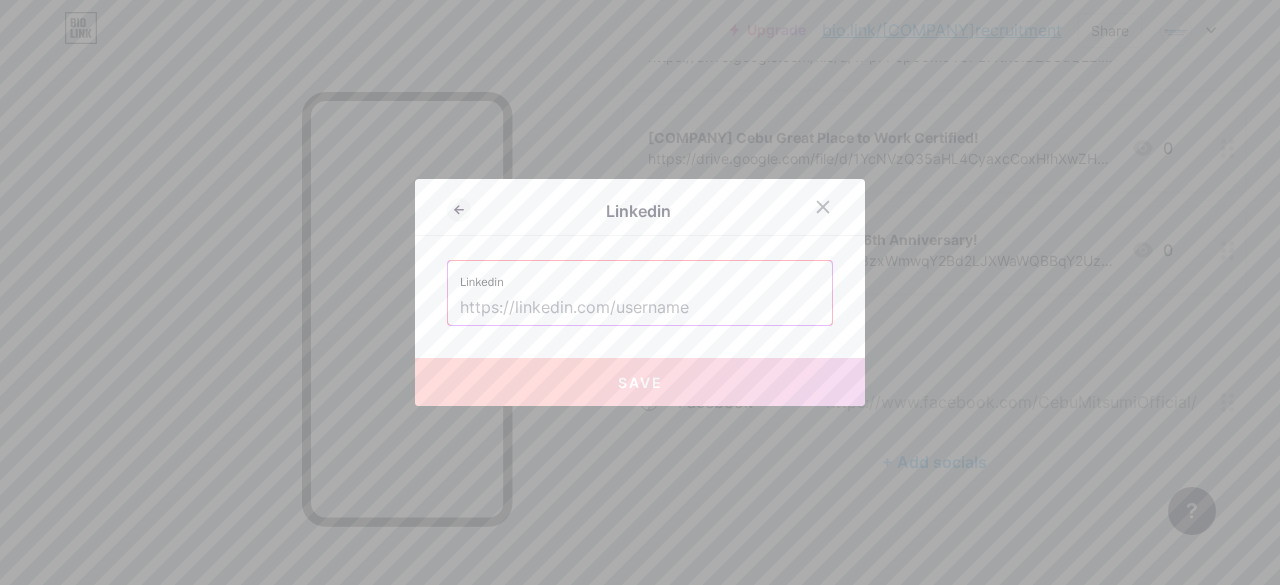 click at bounding box center [640, 308] 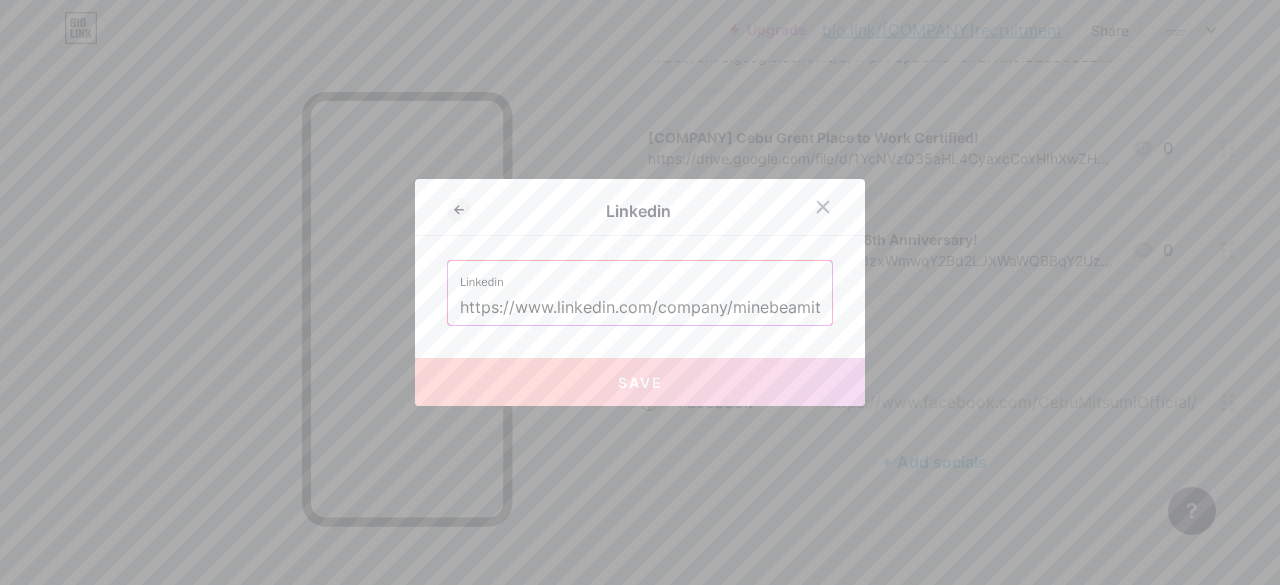 scroll, scrollTop: 0, scrollLeft: 53, axis: horizontal 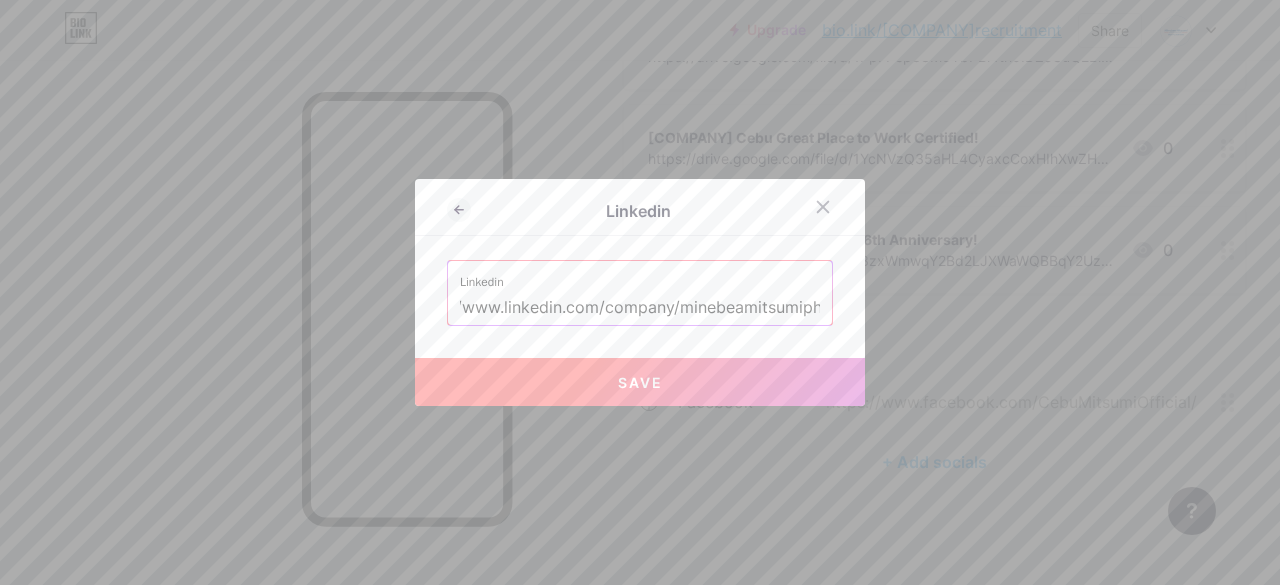 type on "https://www.linkedin.com/company/minebeamitsumiph" 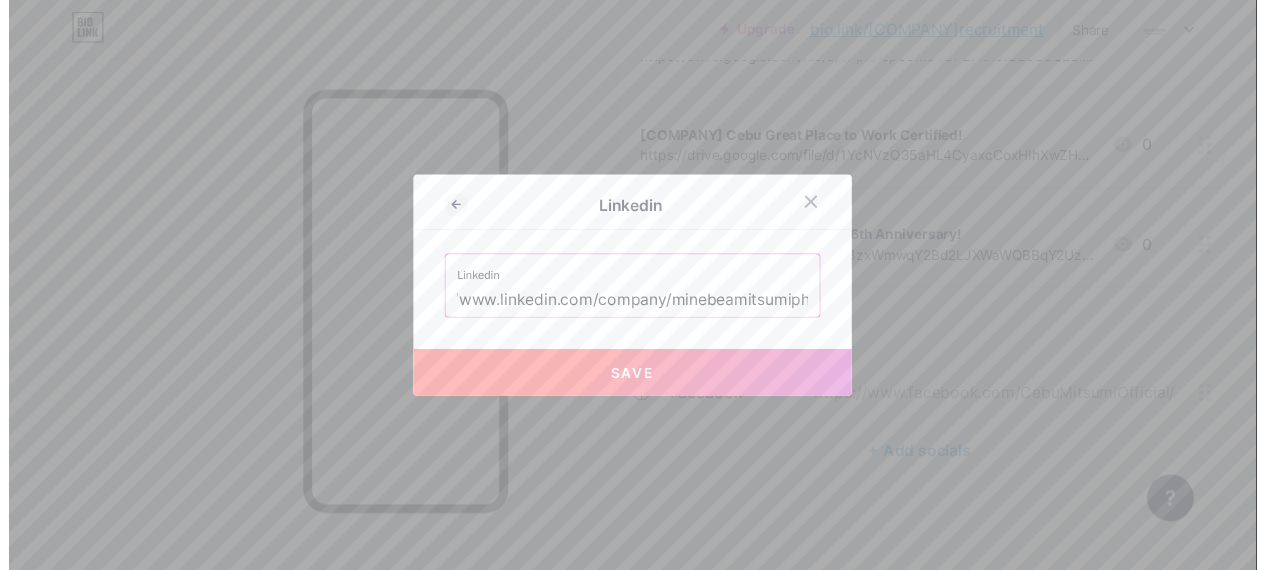 scroll, scrollTop: 0, scrollLeft: 0, axis: both 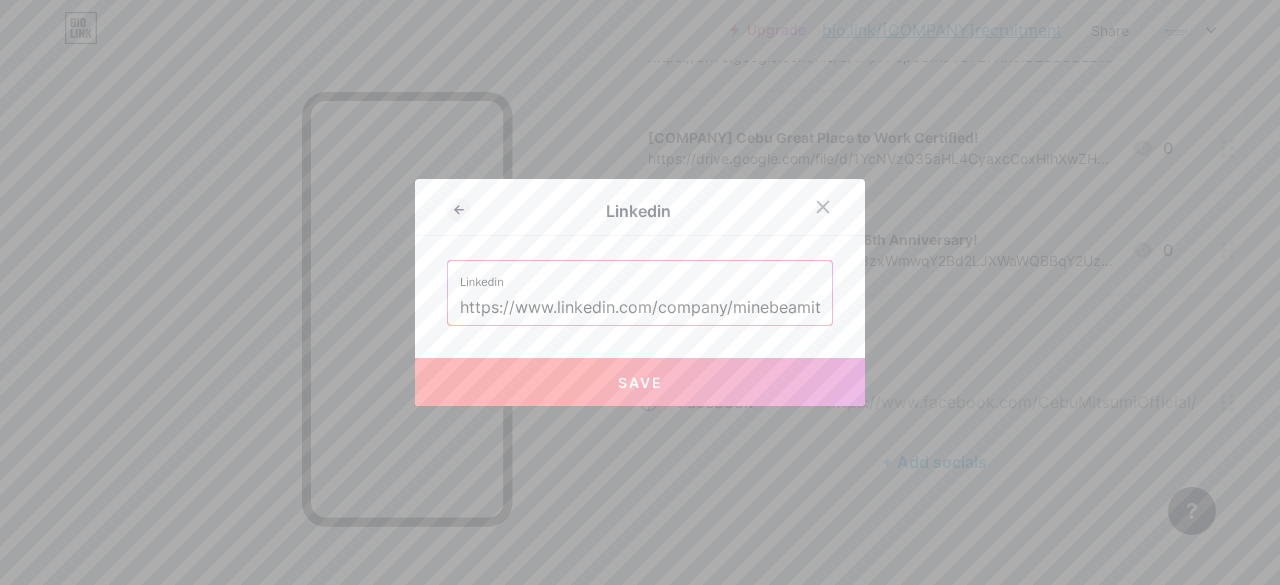 click on "Save" at bounding box center [640, 382] 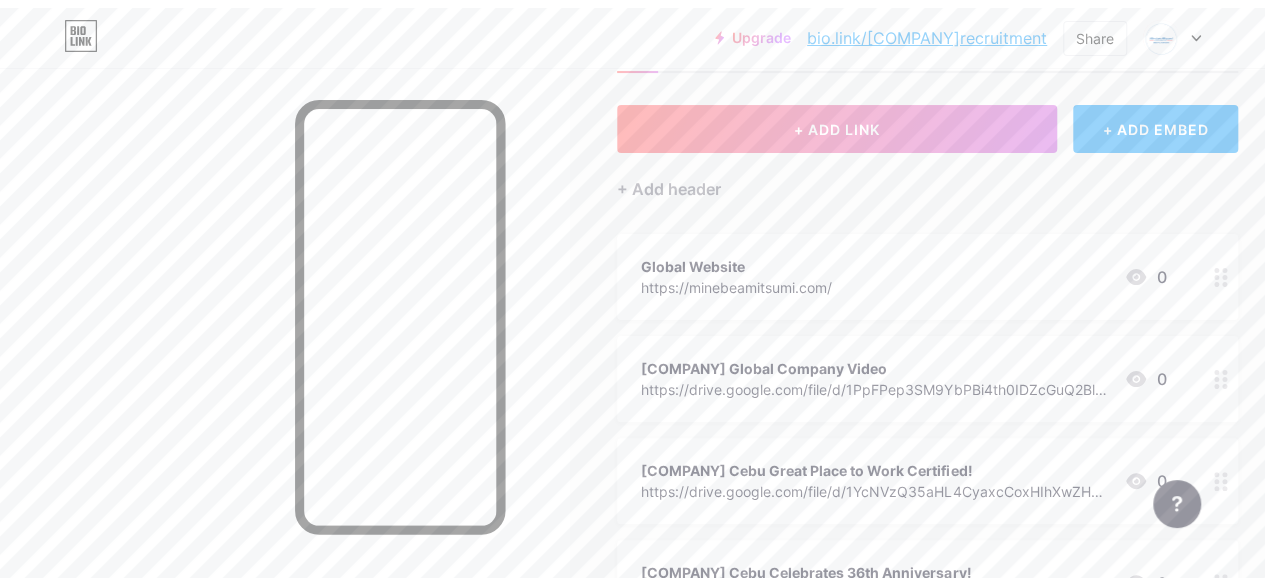 scroll, scrollTop: 0, scrollLeft: 0, axis: both 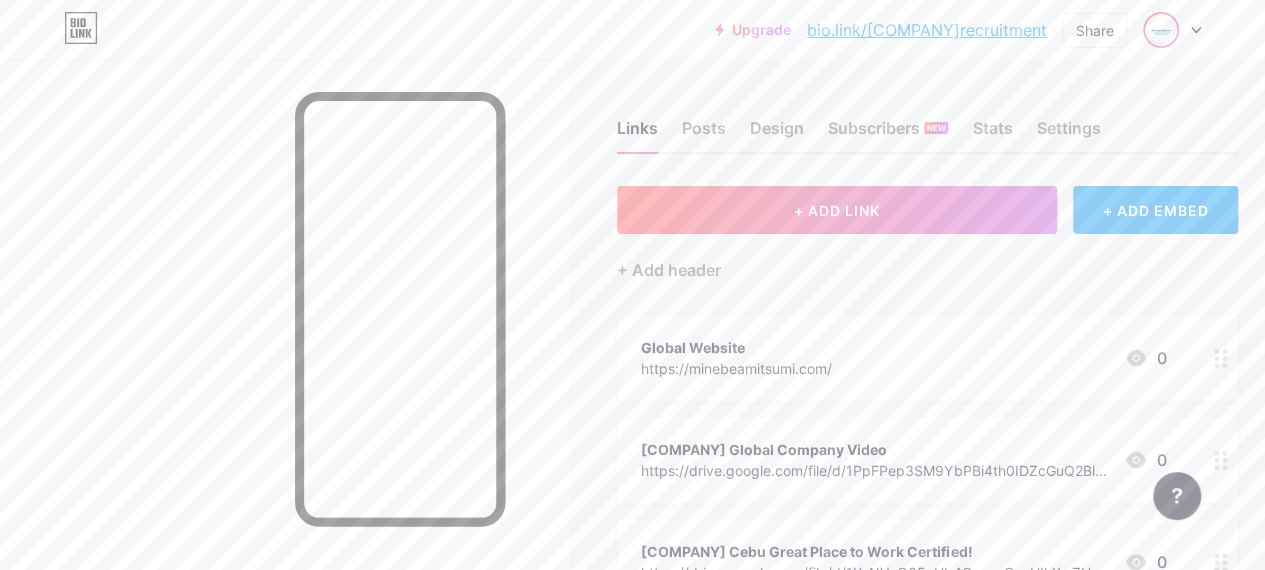 click at bounding box center [1161, 30] 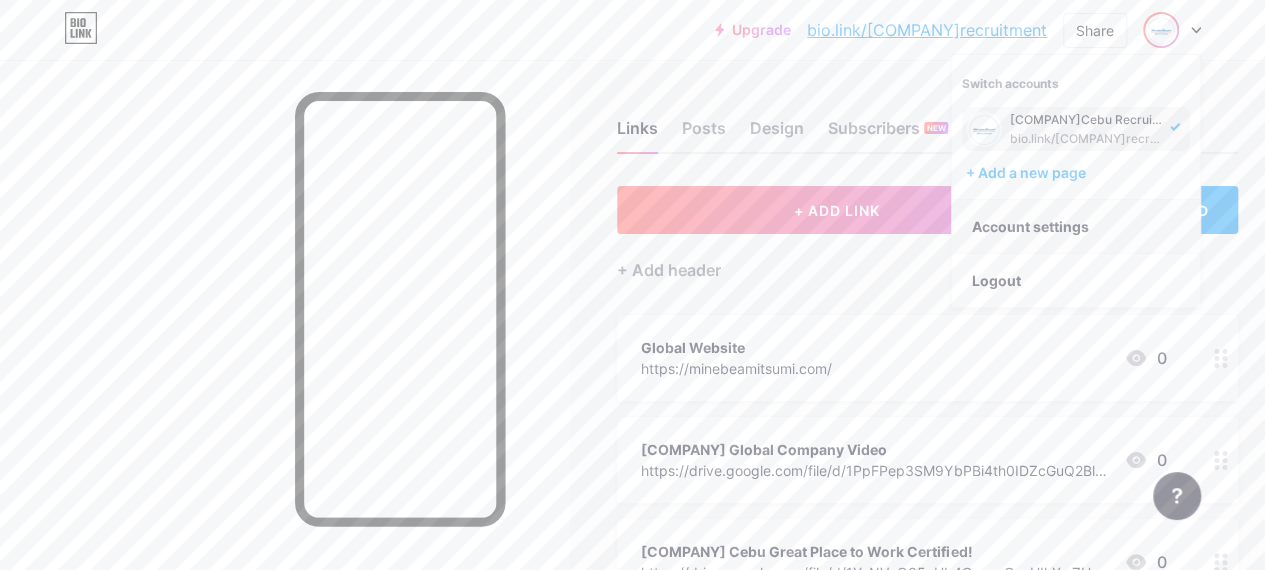 click on "Account settings" at bounding box center (1076, 227) 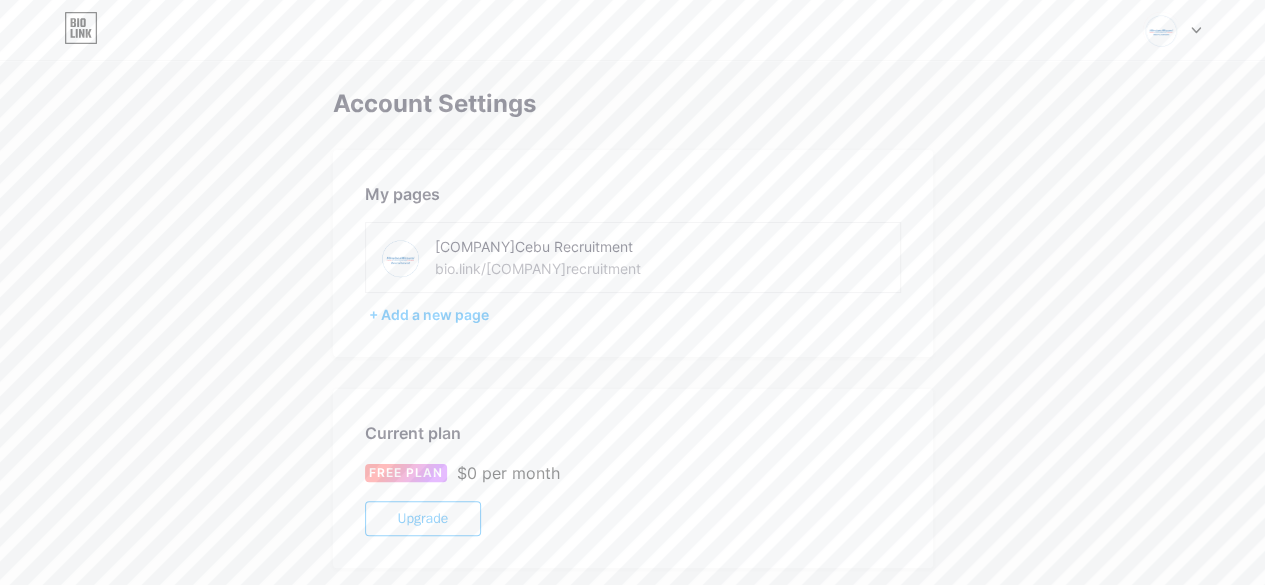 scroll, scrollTop: 0, scrollLeft: 0, axis: both 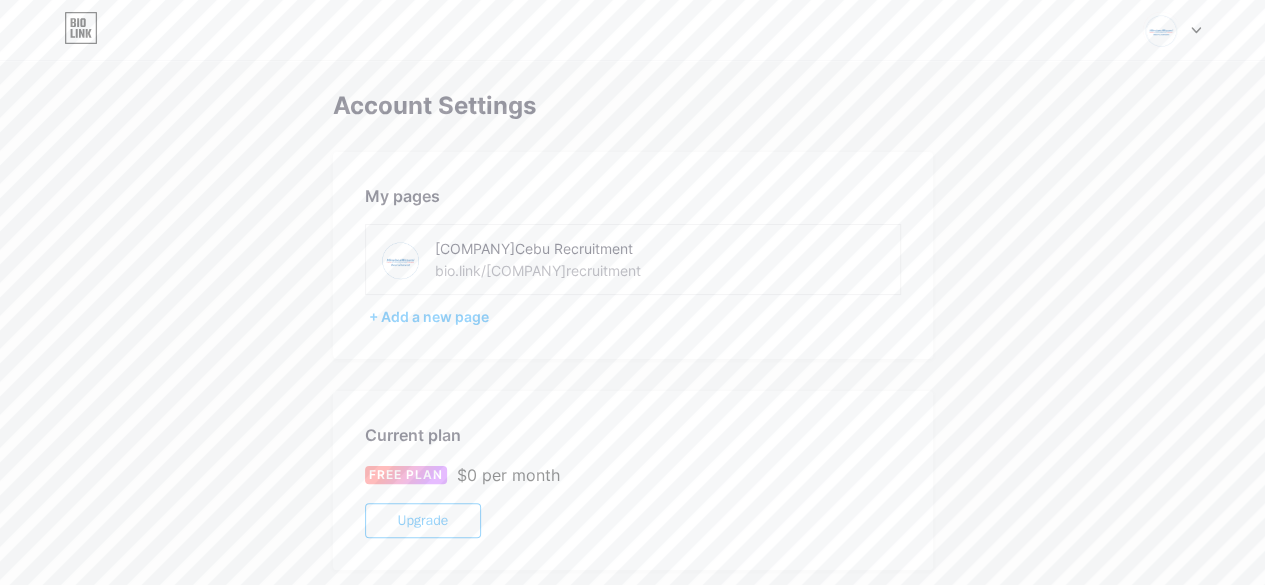click on "Account Settings" at bounding box center [633, 106] 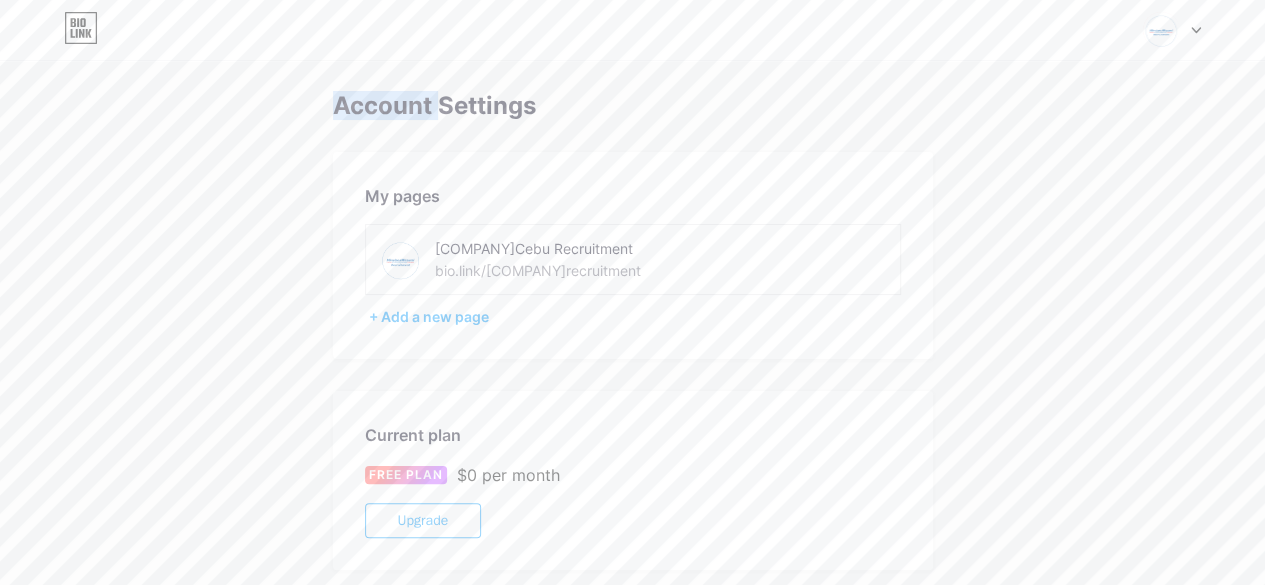 click on "Account Settings" at bounding box center (633, 106) 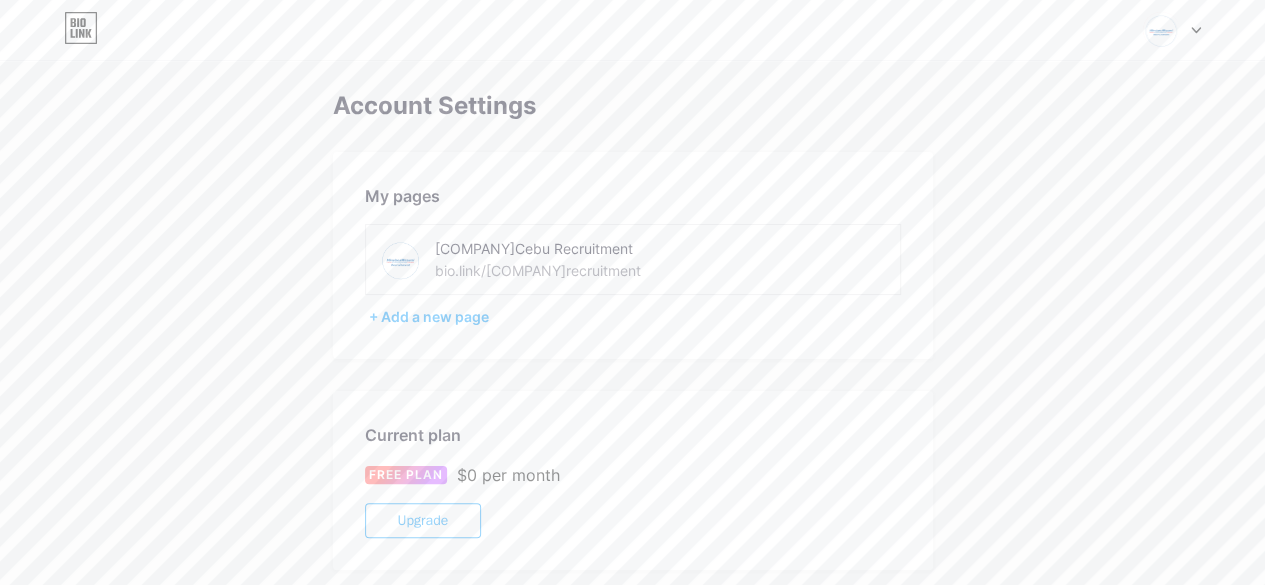 click on "[COMPANY]Cebu Recruitment" at bounding box center (576, 248) 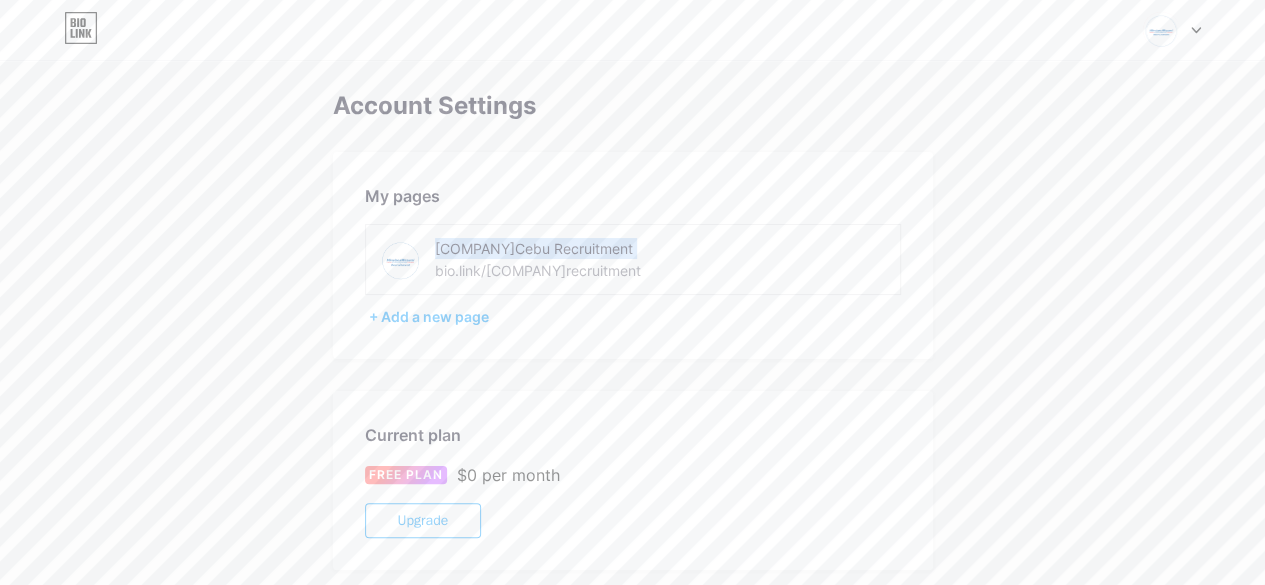 click on "[COMPANY]Cebu Recruitment   bio.link/[COMPANY]recruitment" at bounding box center [576, 259] 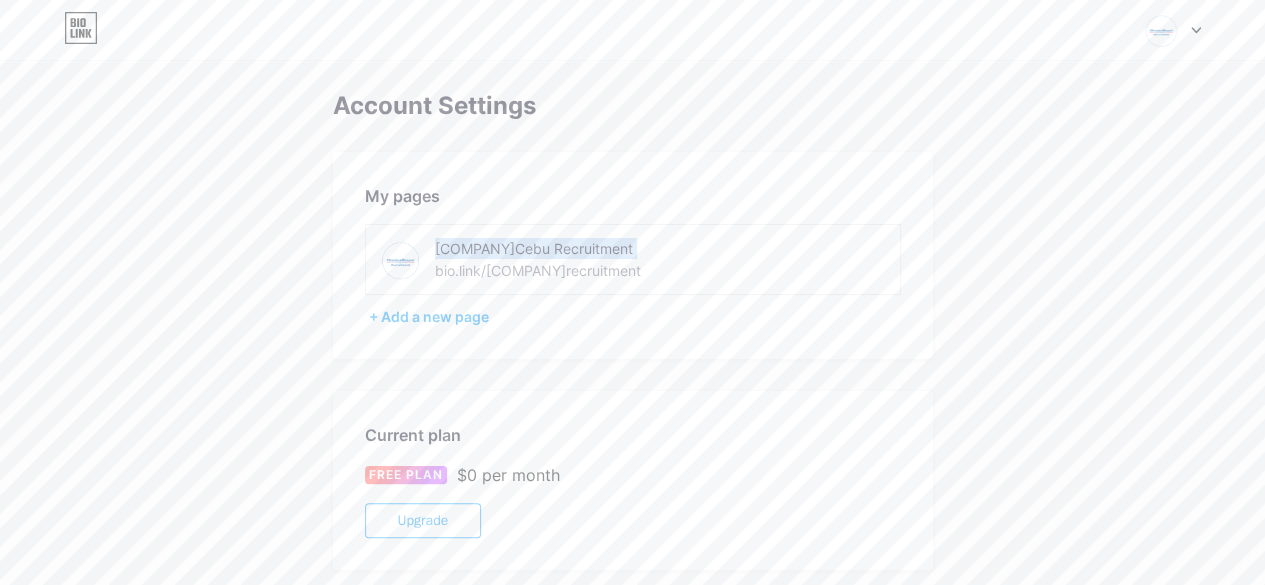click on "[COMPANY]Cebu Recruitment   bio.link/[COMPANY]recruitment" at bounding box center [633, 259] 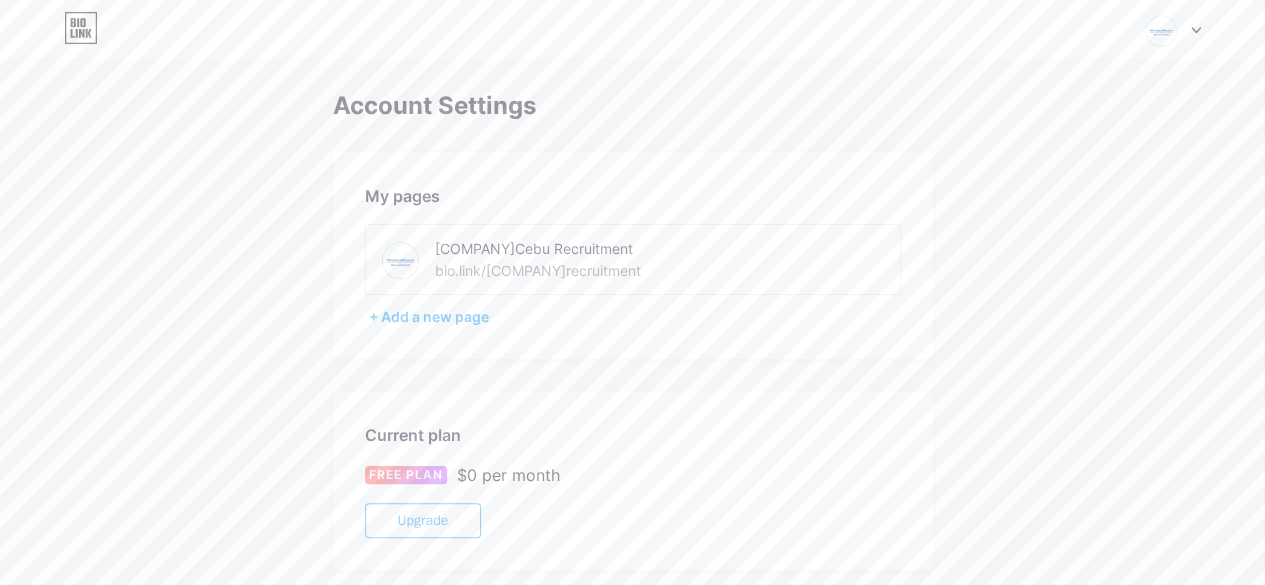 click on "Account Settings   My pages     [COMPANY]Cebu Recruitment   bio.link/[COMPANY]recruitment      + Add a new page            Current plan   FREE PLAN
$0 per month
Upgrade
Account   [EMAIL]
Change password
Danger Zone   Deleting your account permanently deletes your page and all your data.   Delete account" at bounding box center [632, 563] 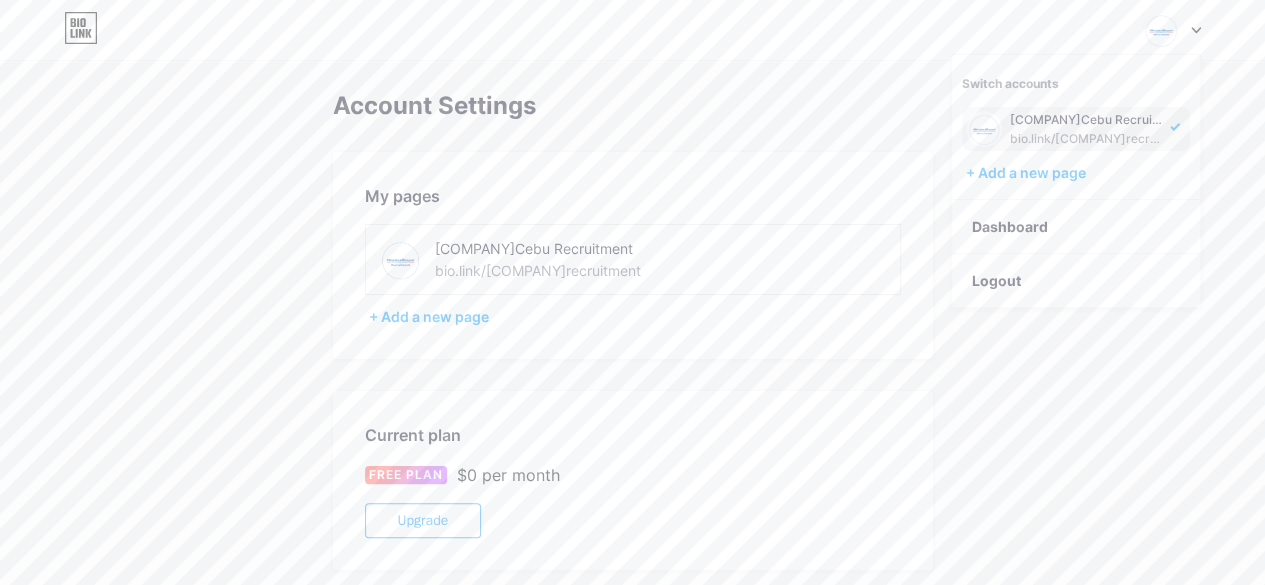 click on "Account Settings" at bounding box center [633, 106] 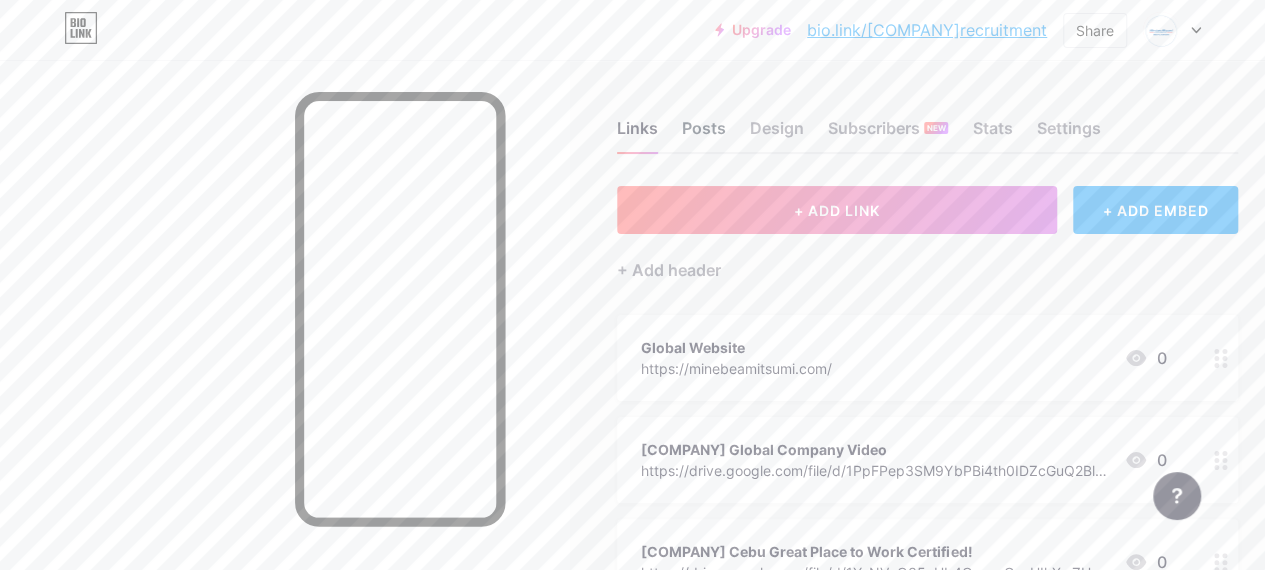 click on "Posts" at bounding box center [704, 134] 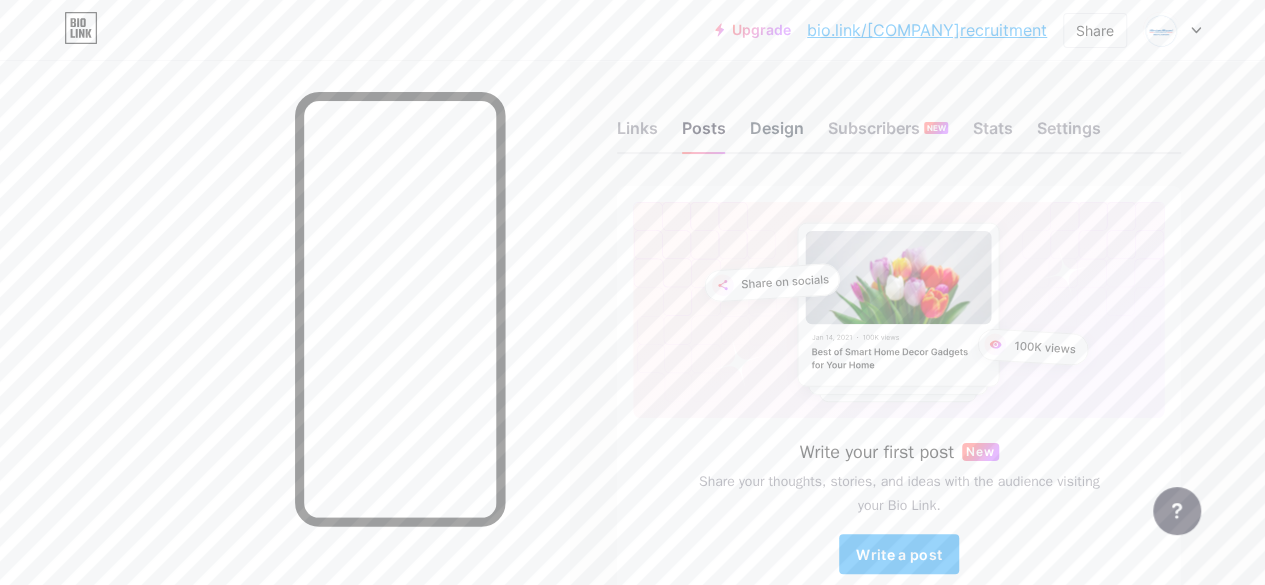 click on "Design" at bounding box center [777, 134] 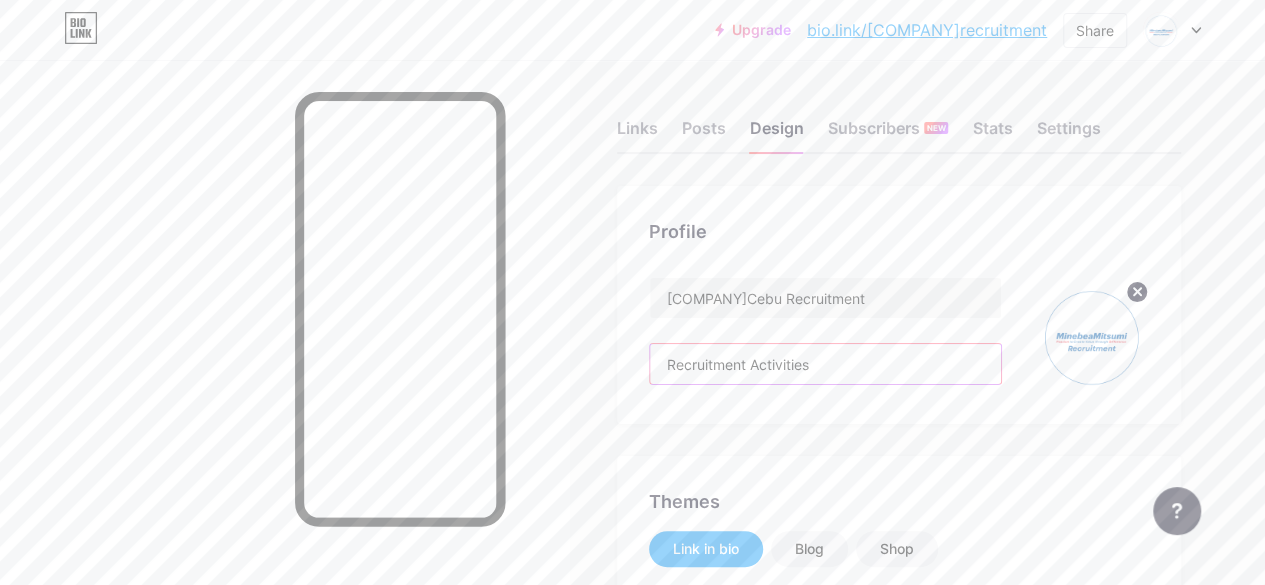 click on "Recruitment Activities" at bounding box center [825, 364] 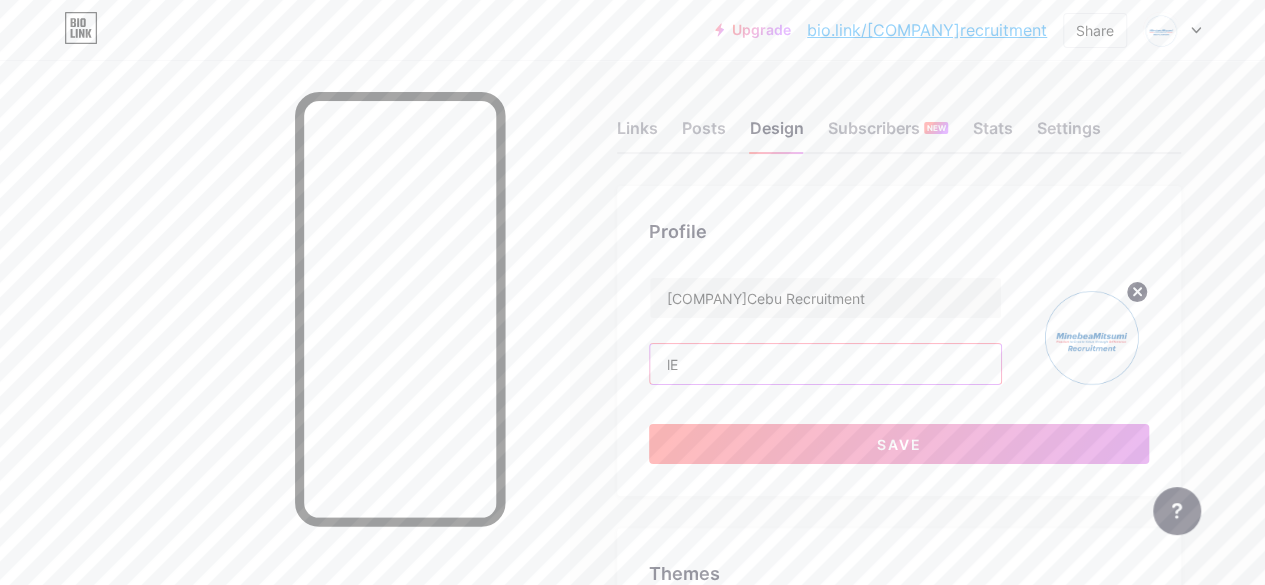 type on "l" 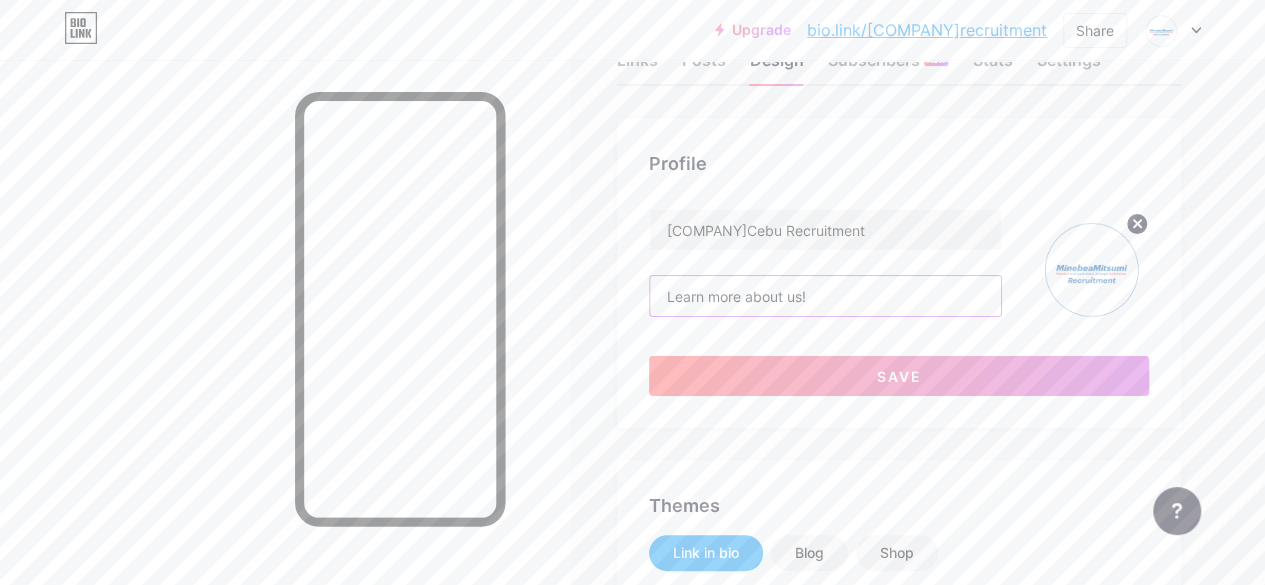 scroll, scrollTop: 100, scrollLeft: 0, axis: vertical 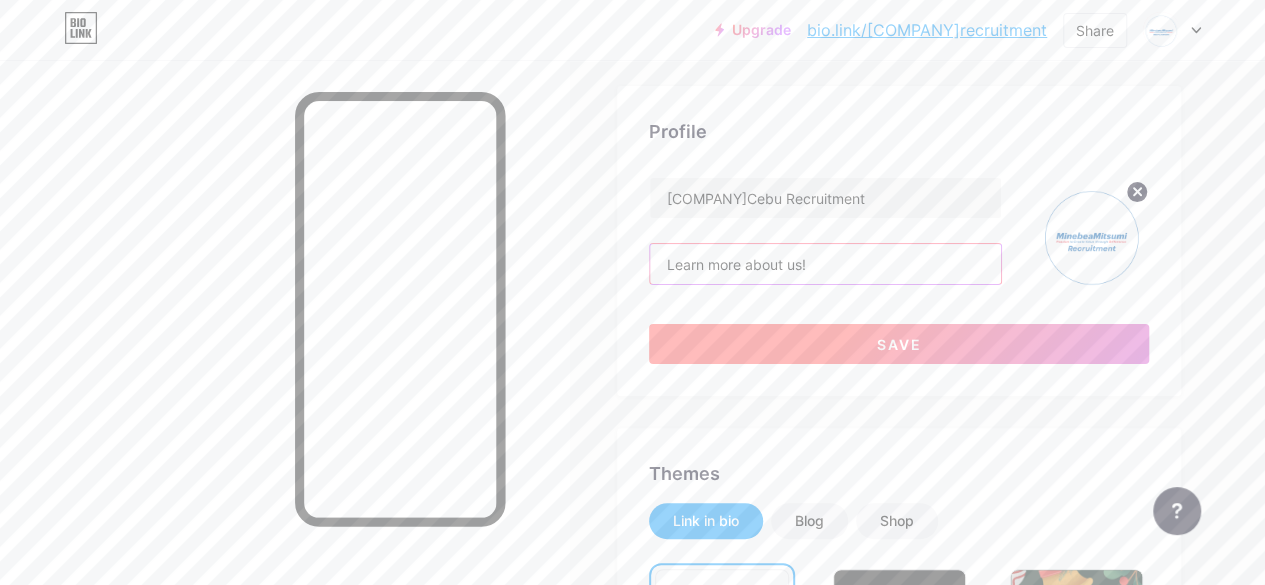 type on "Learn more about us!" 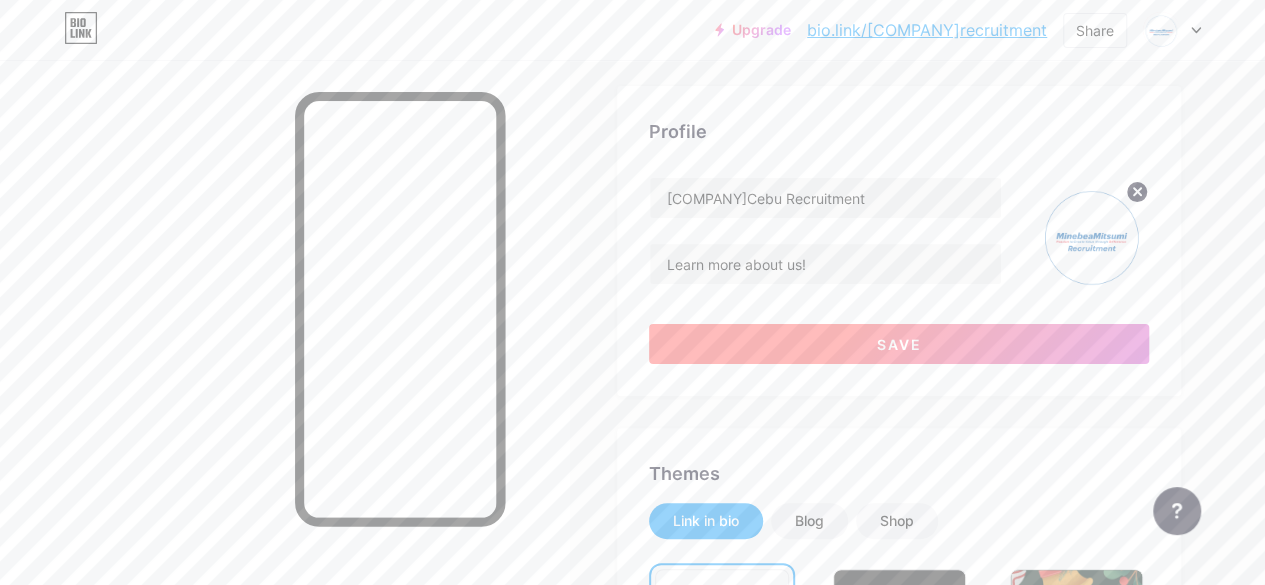 click on "Save" at bounding box center [899, 344] 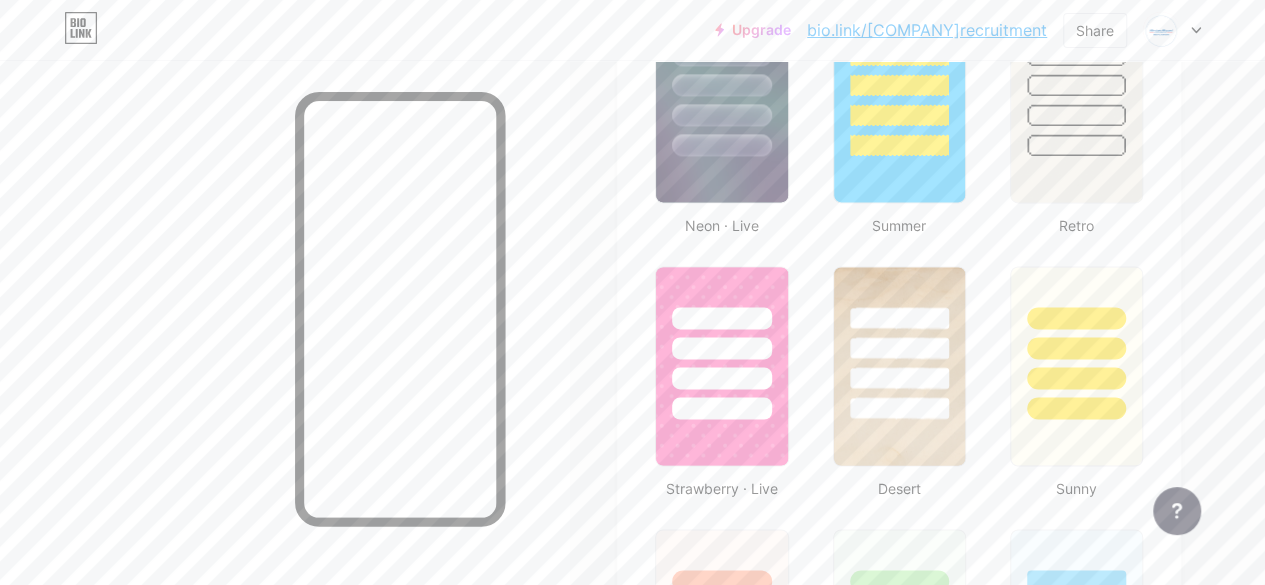 scroll, scrollTop: 1600, scrollLeft: 0, axis: vertical 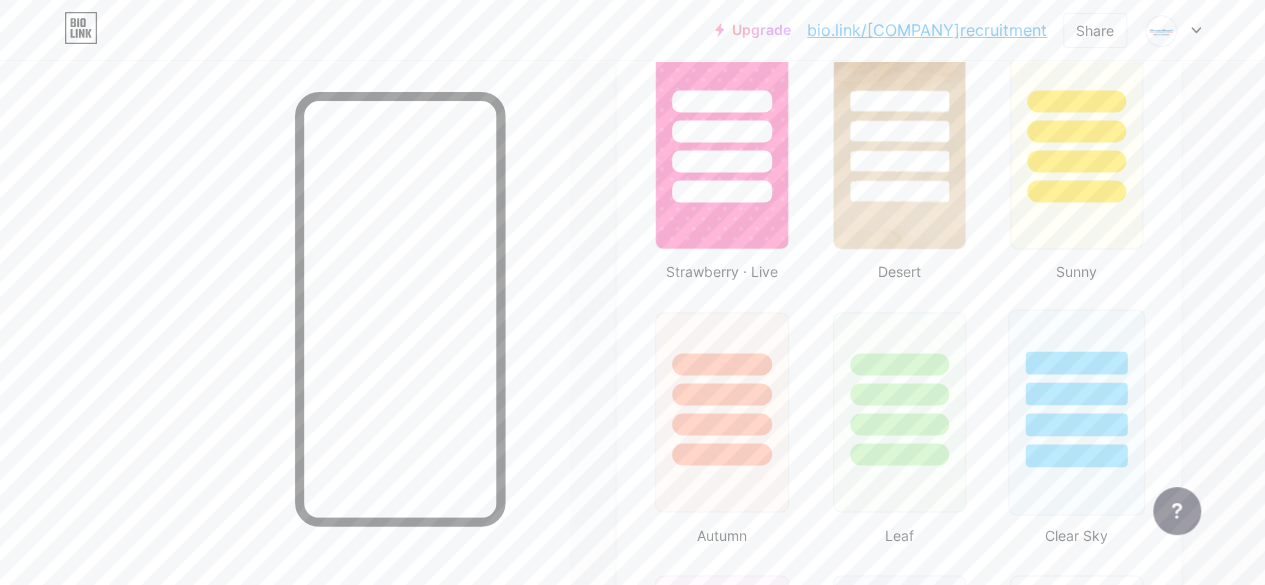 click at bounding box center [1076, 362] 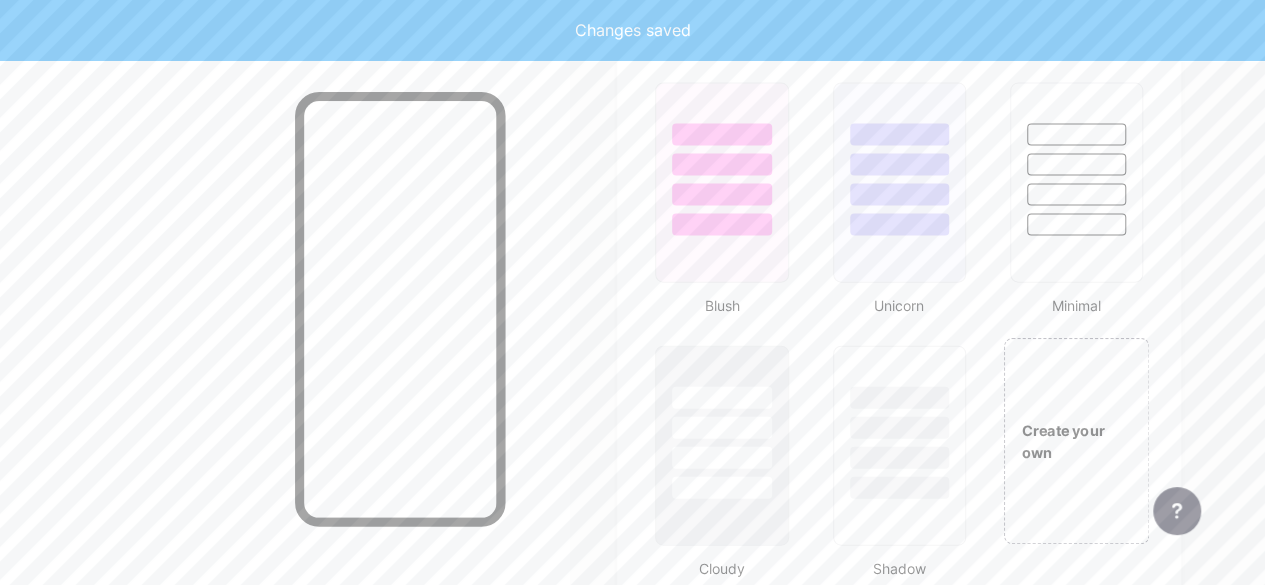 scroll, scrollTop: 2100, scrollLeft: 0, axis: vertical 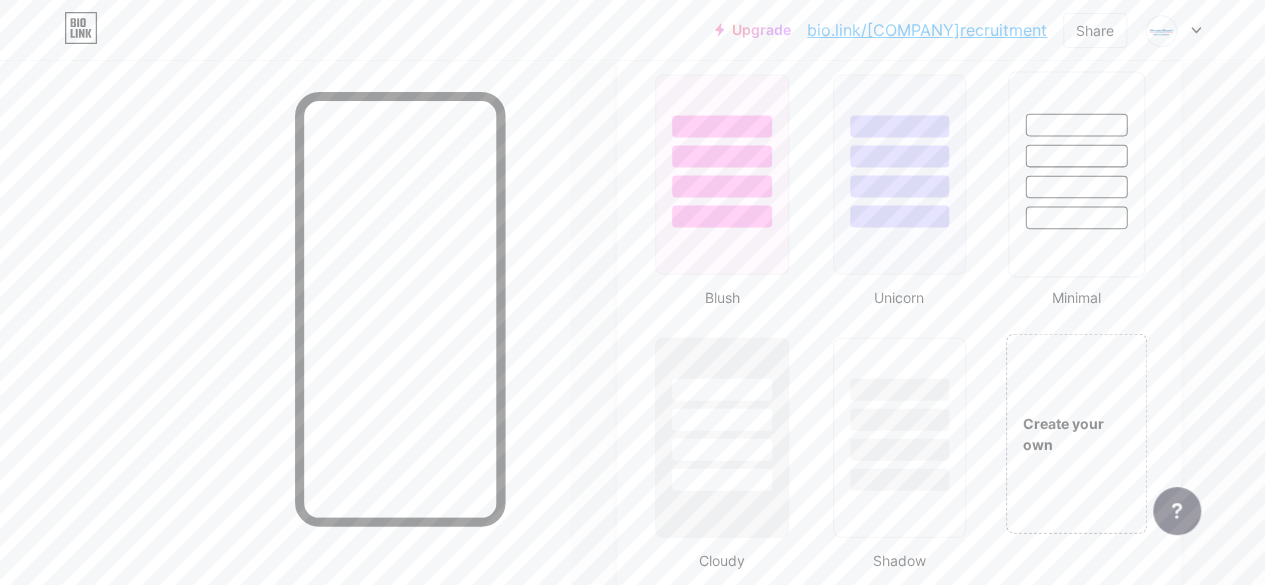 click at bounding box center [1076, 187] 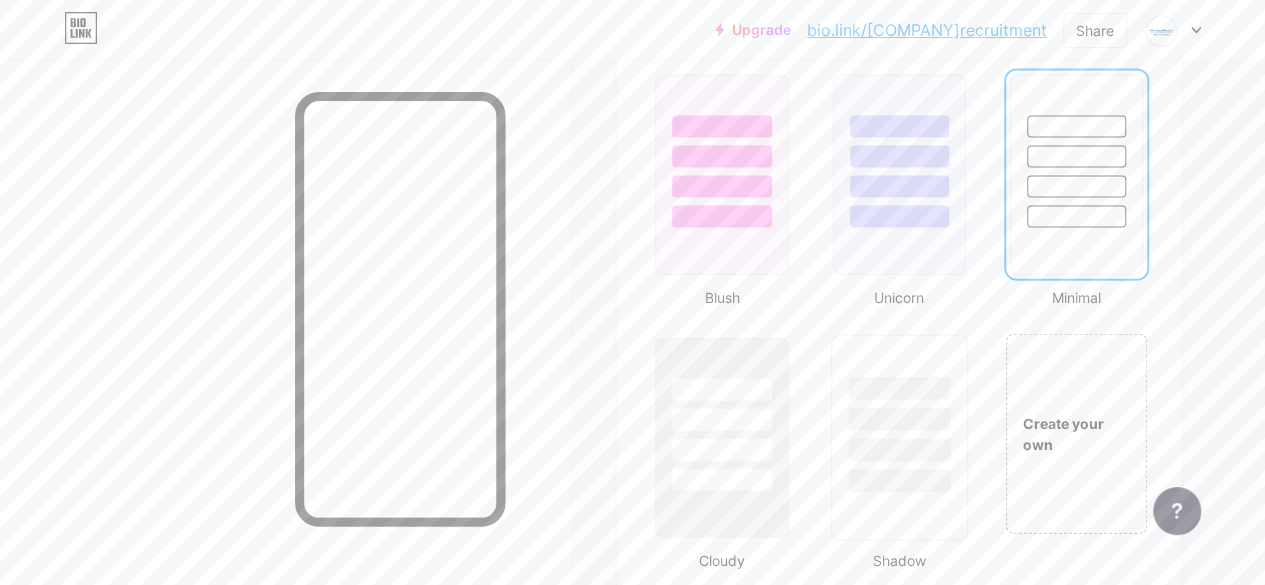 click at bounding box center (899, 450) 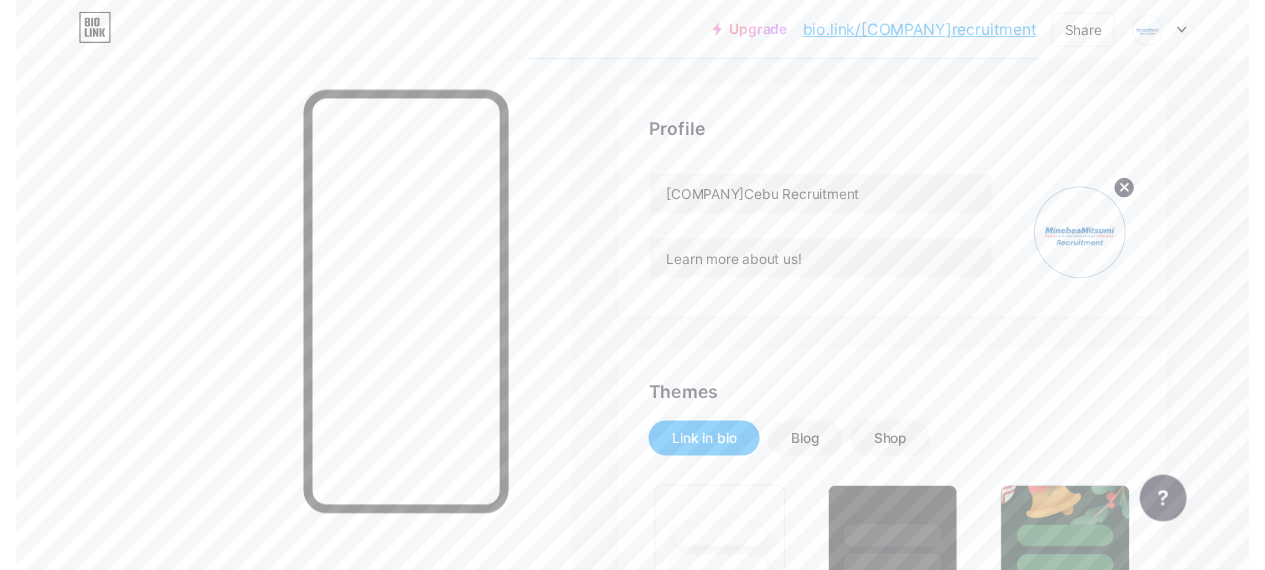 scroll, scrollTop: 0, scrollLeft: 0, axis: both 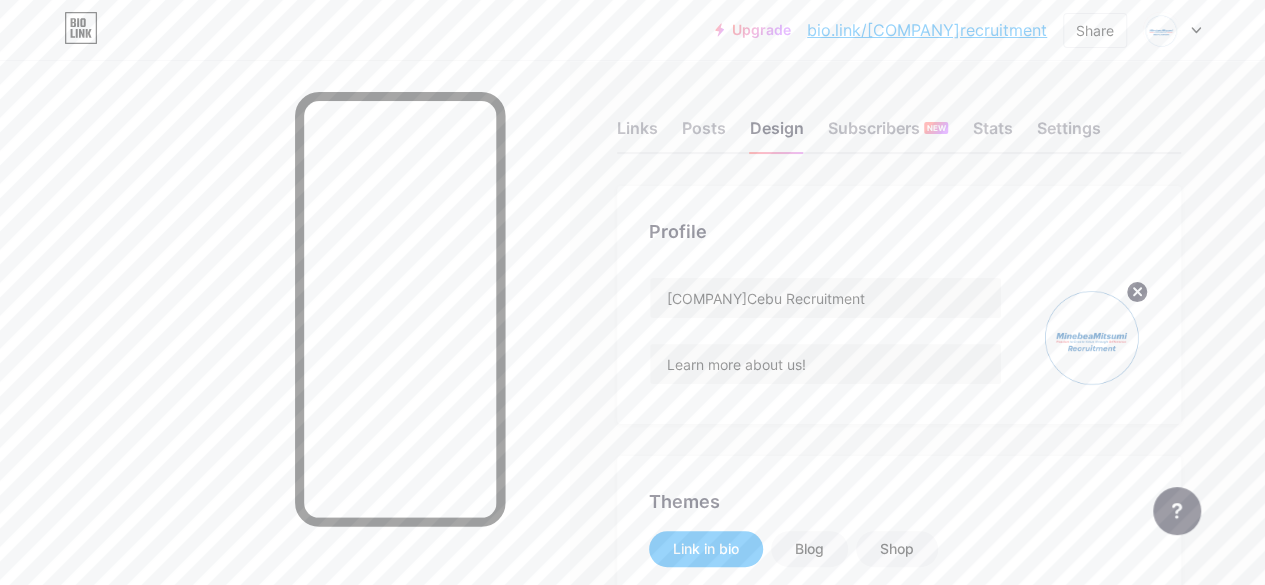 click on "Links
Posts
Design
Subscribers
NEW
Stats
Settings" at bounding box center [899, 119] 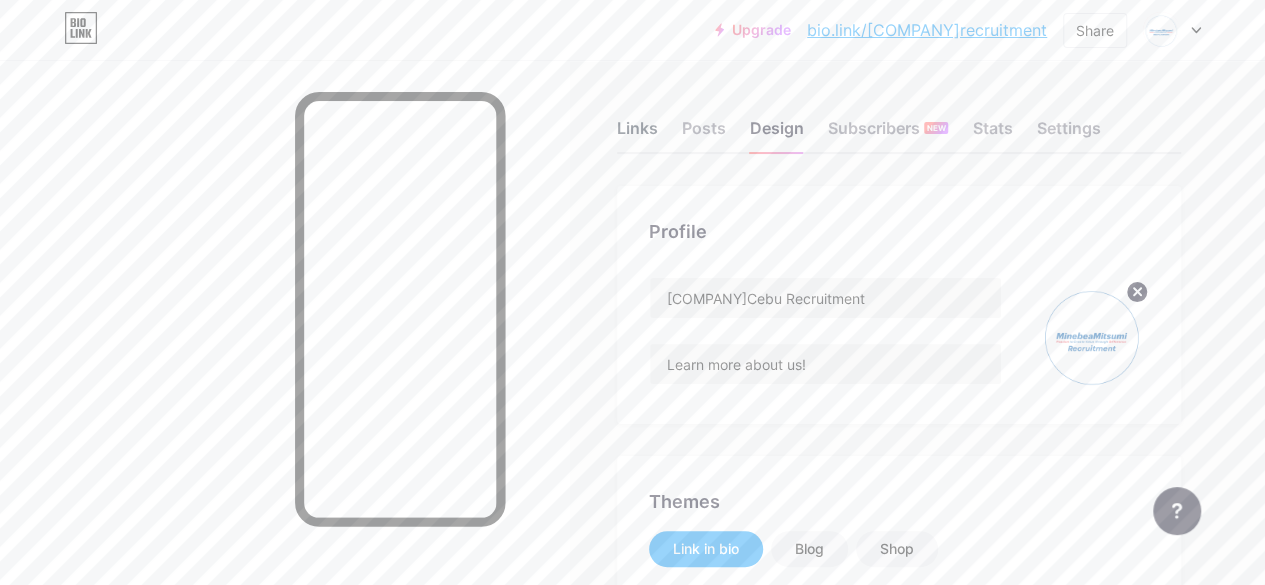 click on "Links" at bounding box center (637, 134) 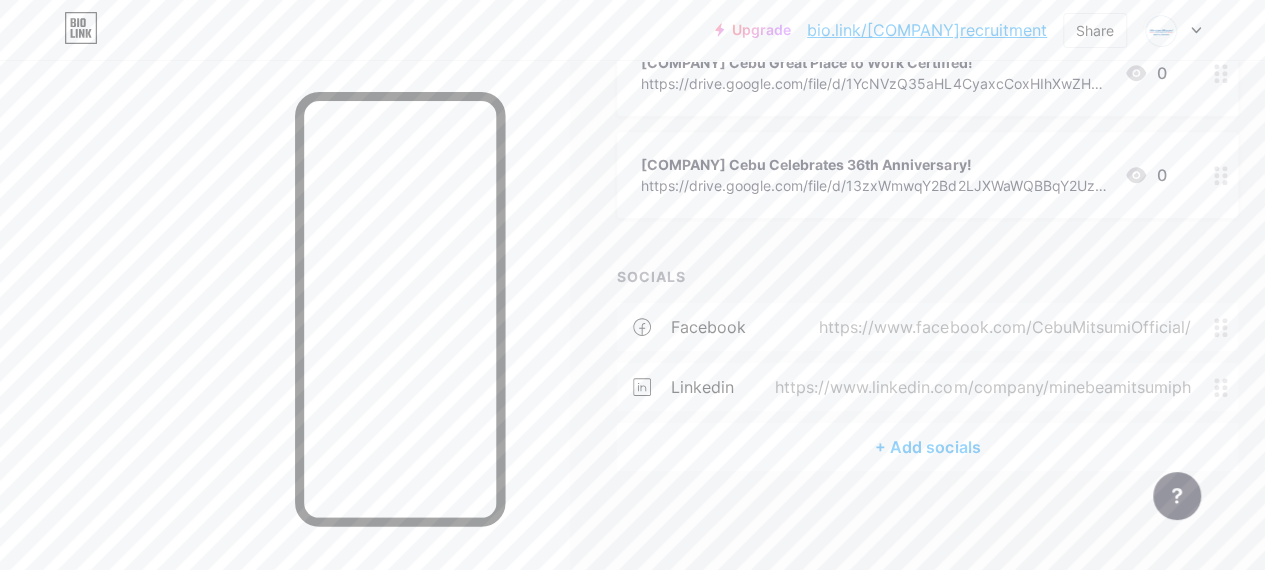 click on "+ Add socials" at bounding box center [927, 447] 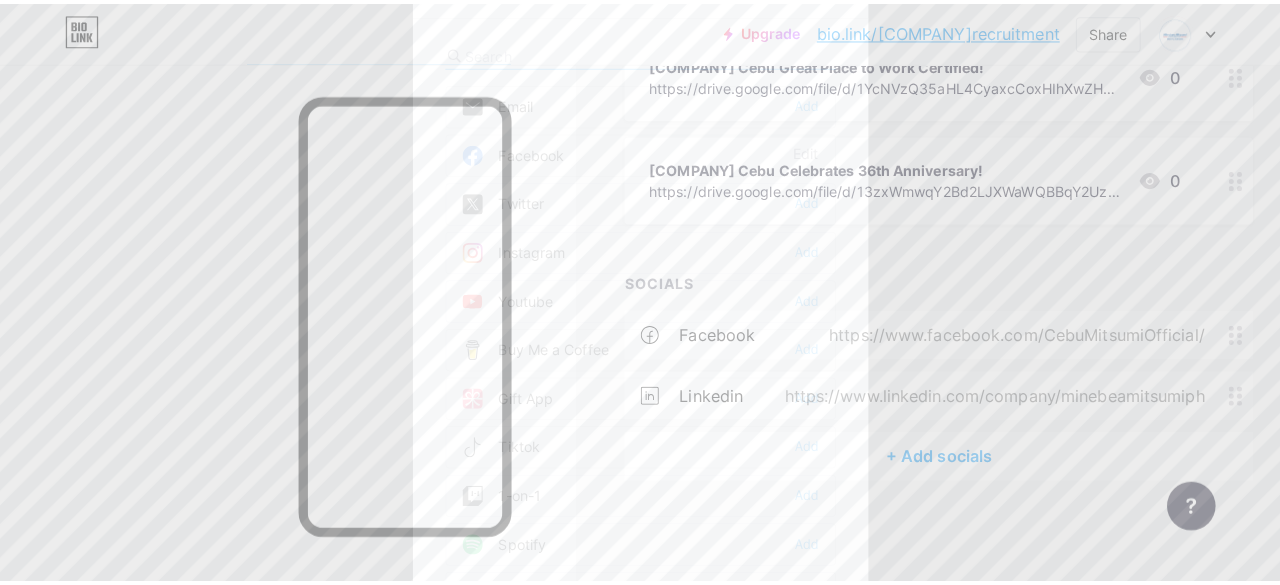 scroll, scrollTop: 474, scrollLeft: 0, axis: vertical 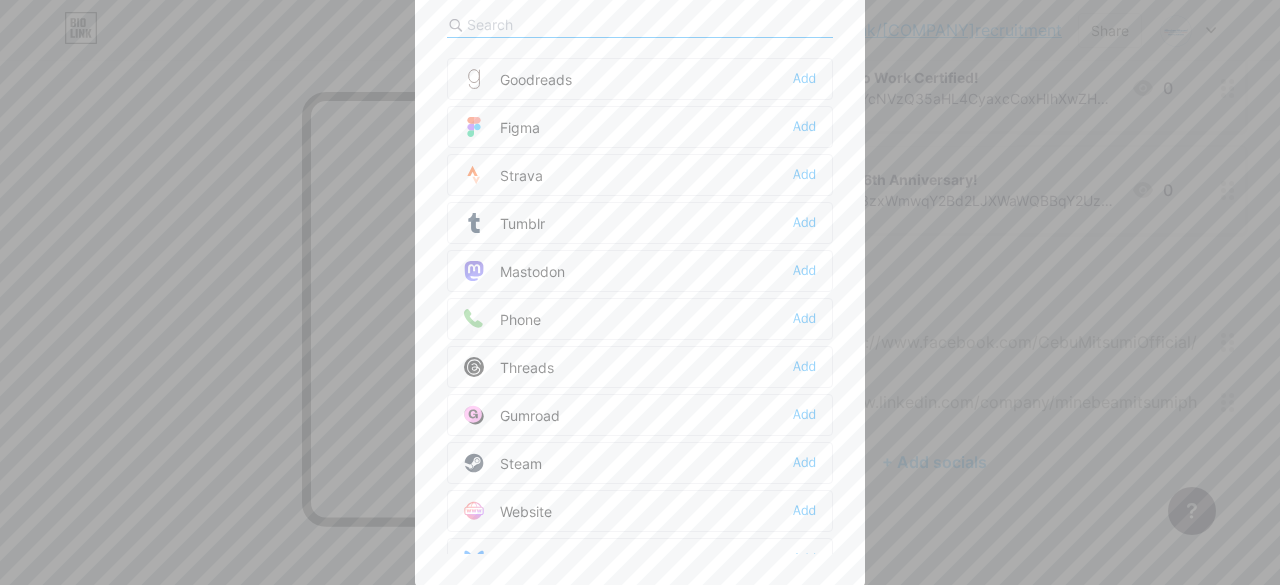click on "Website
Add" at bounding box center (640, 511) 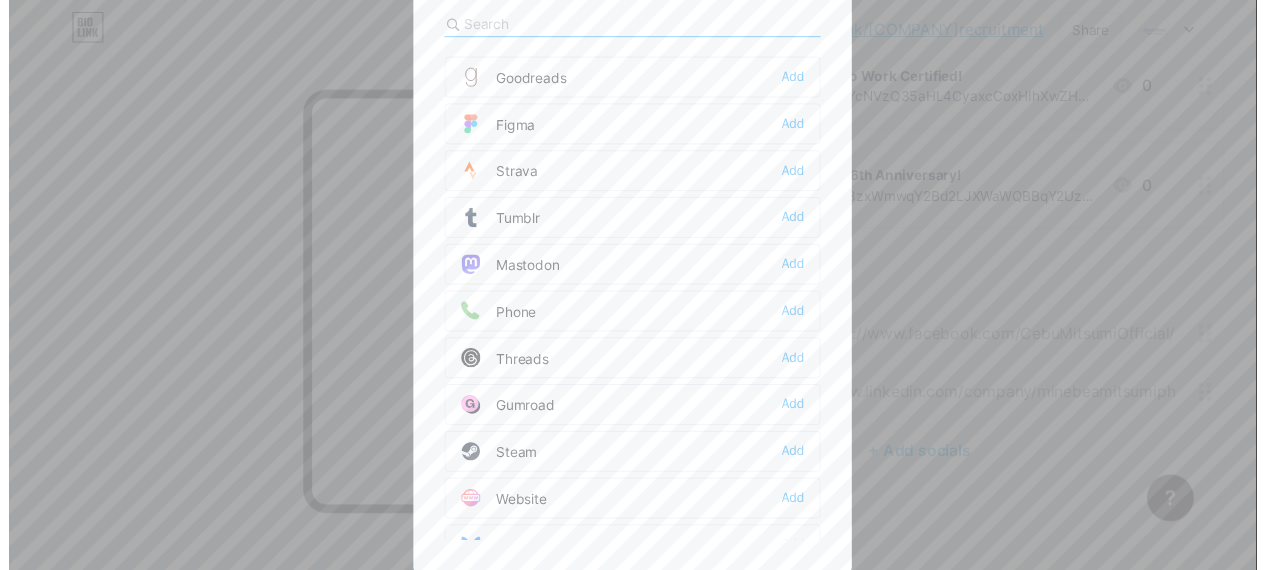 scroll, scrollTop: 0, scrollLeft: 0, axis: both 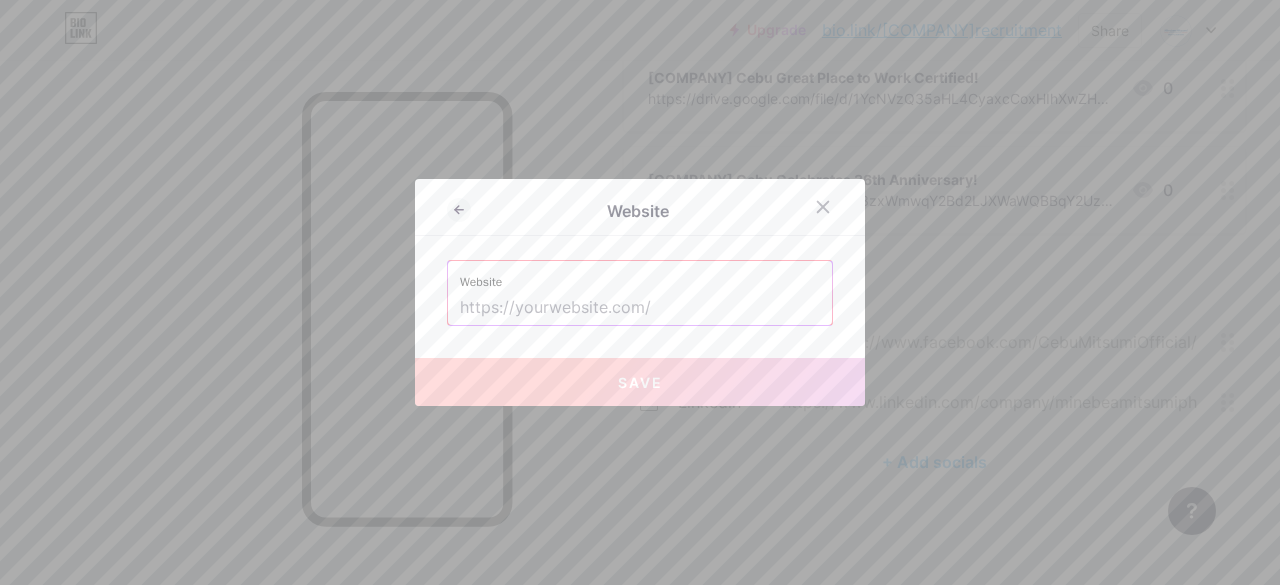 click at bounding box center (640, 308) 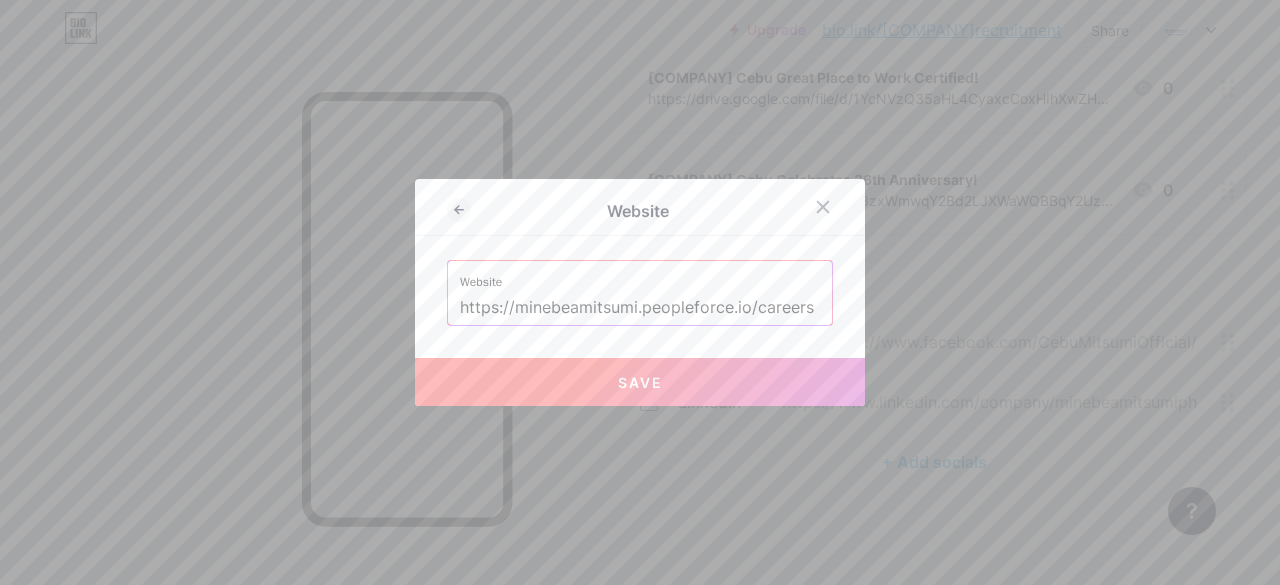 type on "https://minebeamitsumi.peopleforce.io/careers" 